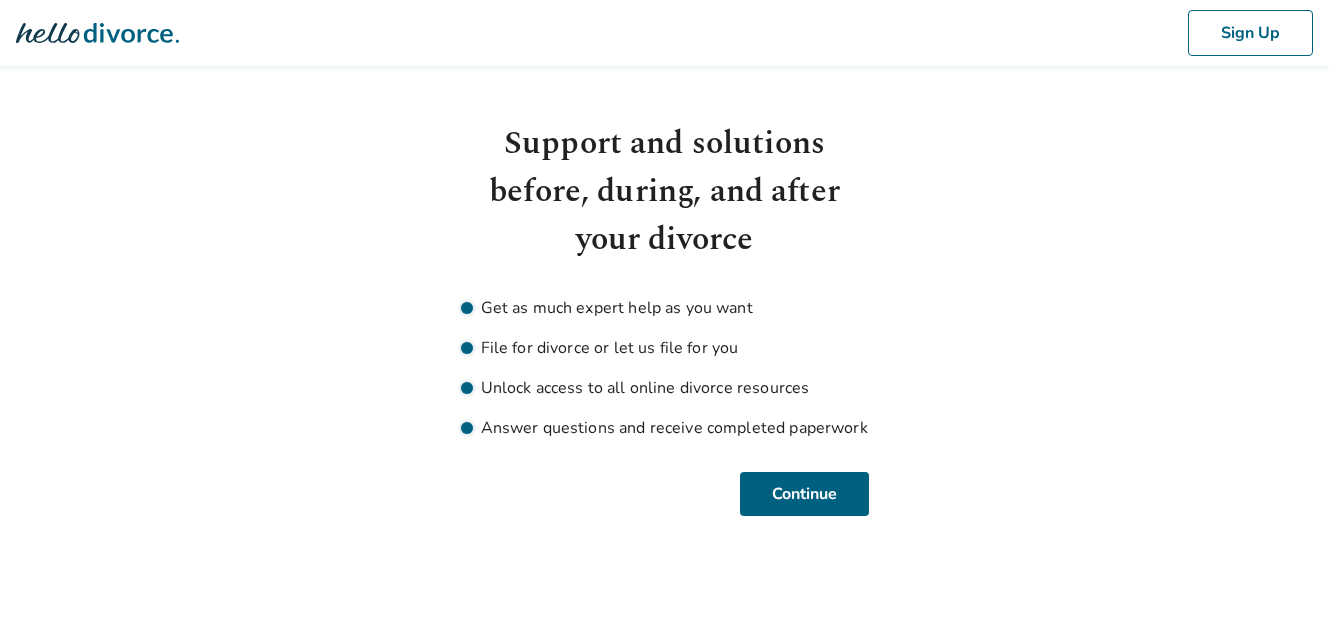 scroll, scrollTop: 0, scrollLeft: 0, axis: both 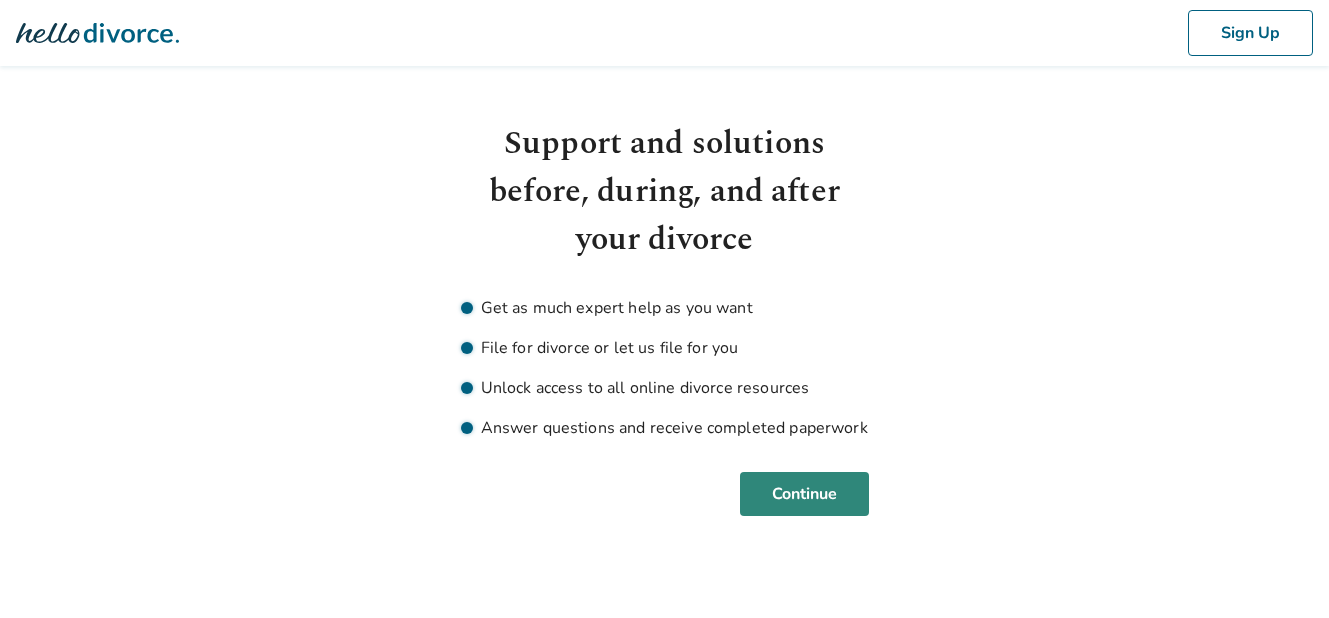 click on "Continue" at bounding box center (804, 494) 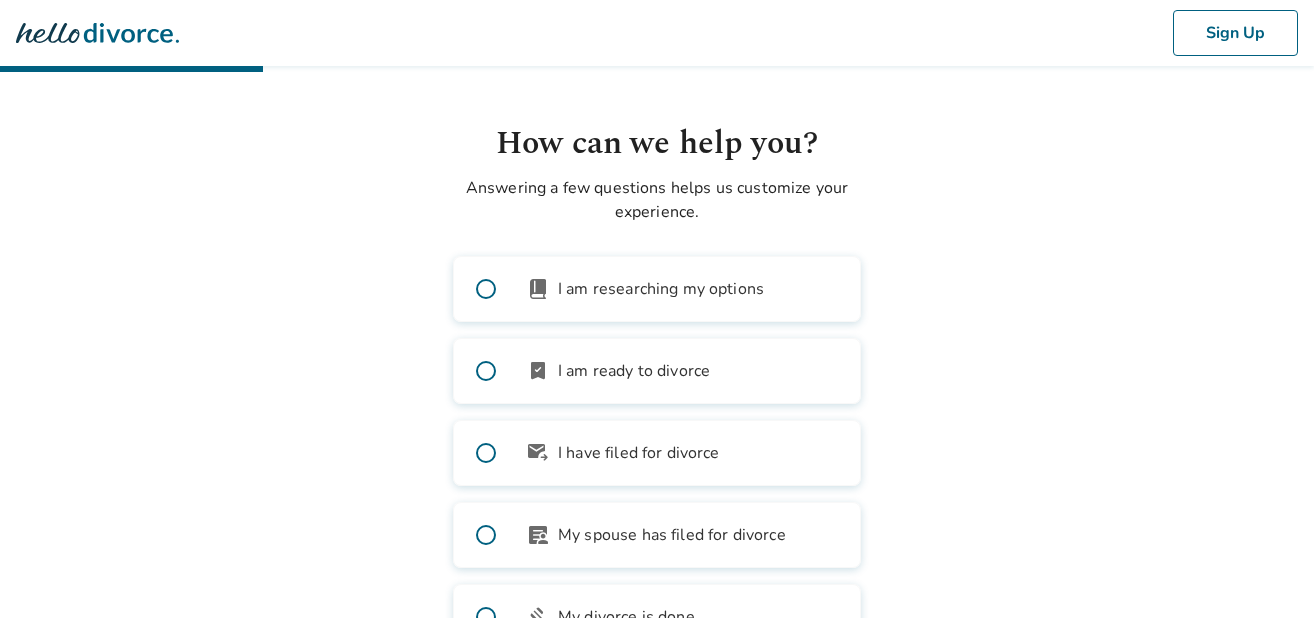 click at bounding box center [486, 371] 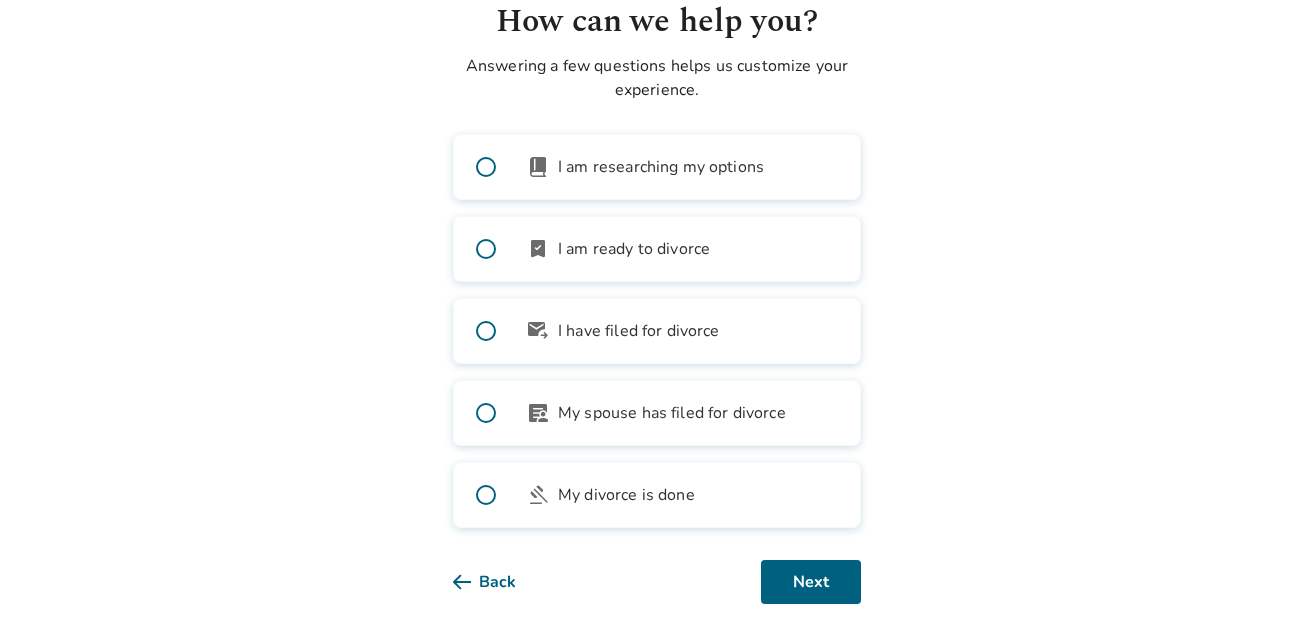 scroll, scrollTop: 156, scrollLeft: 0, axis: vertical 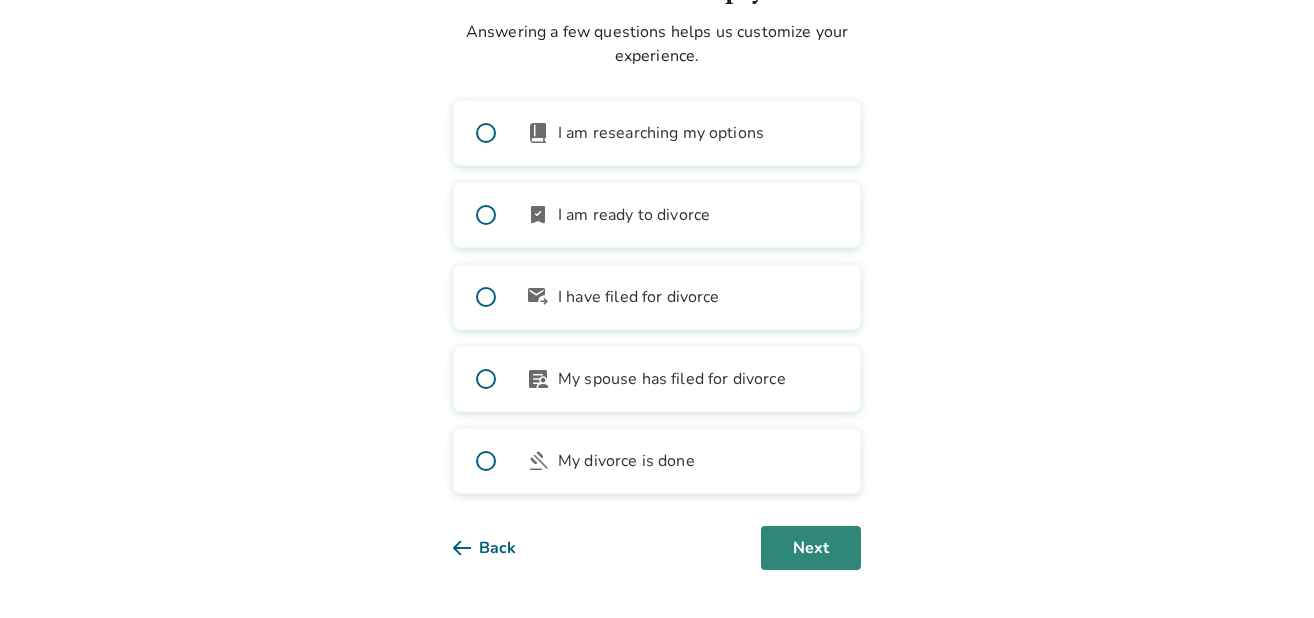 click on "Next" at bounding box center (811, 548) 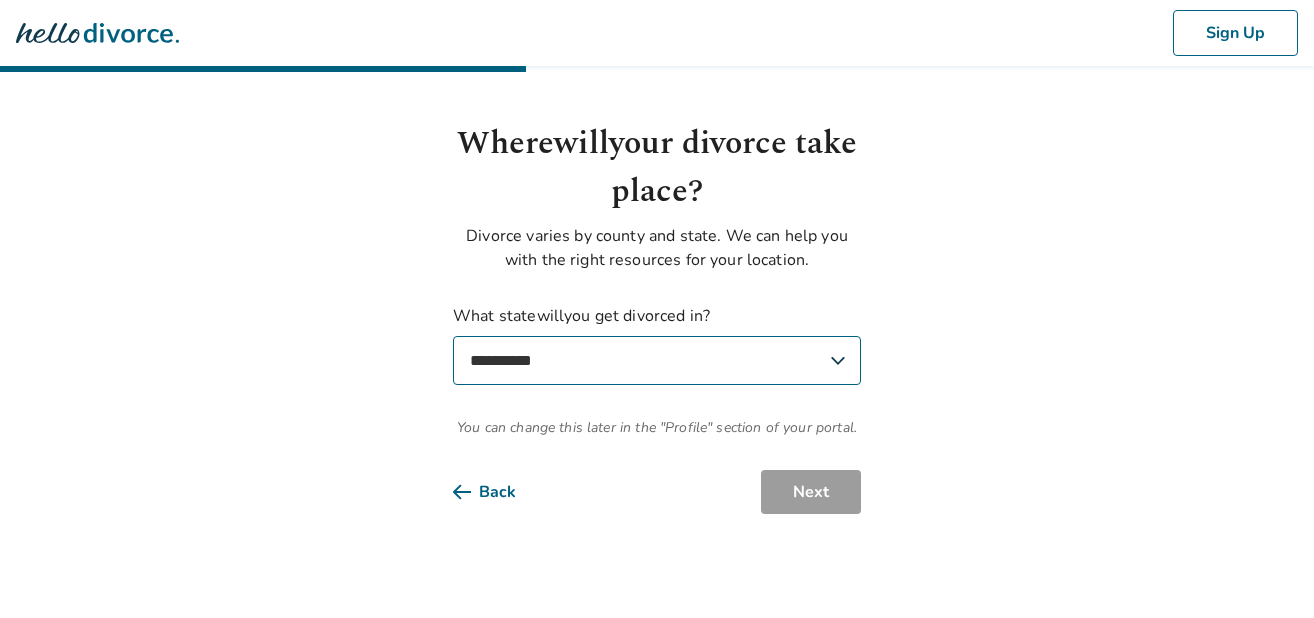 scroll, scrollTop: 0, scrollLeft: 0, axis: both 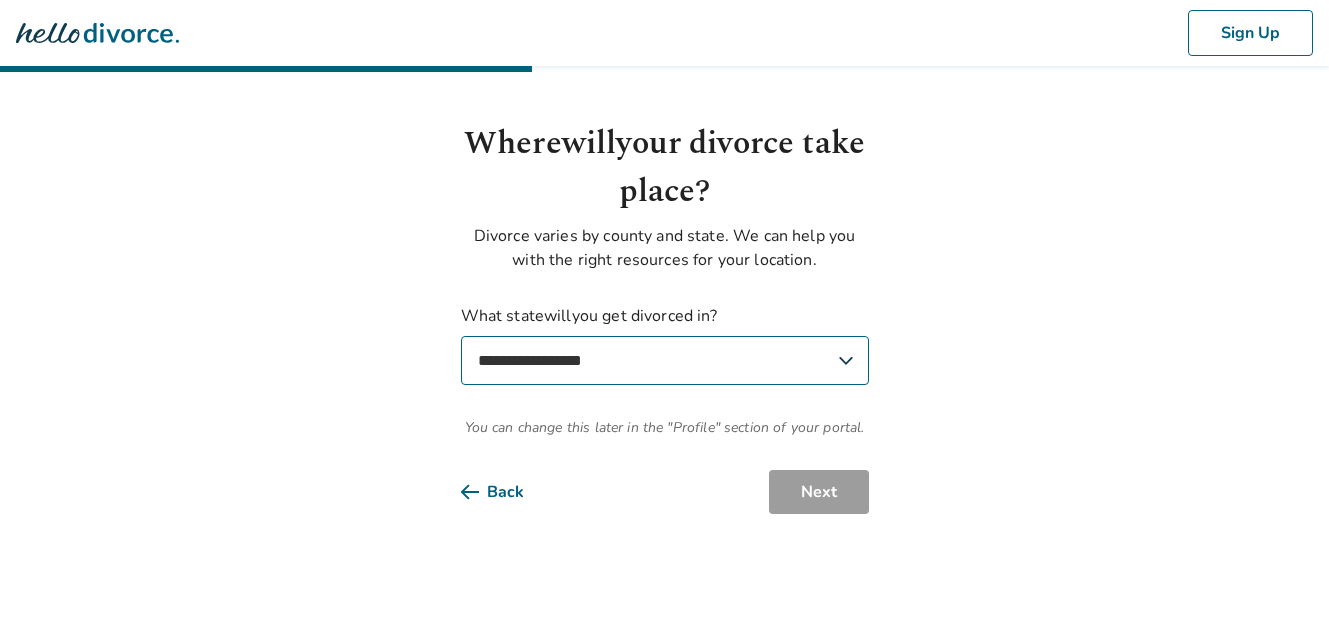 click on "**********" at bounding box center [665, 360] 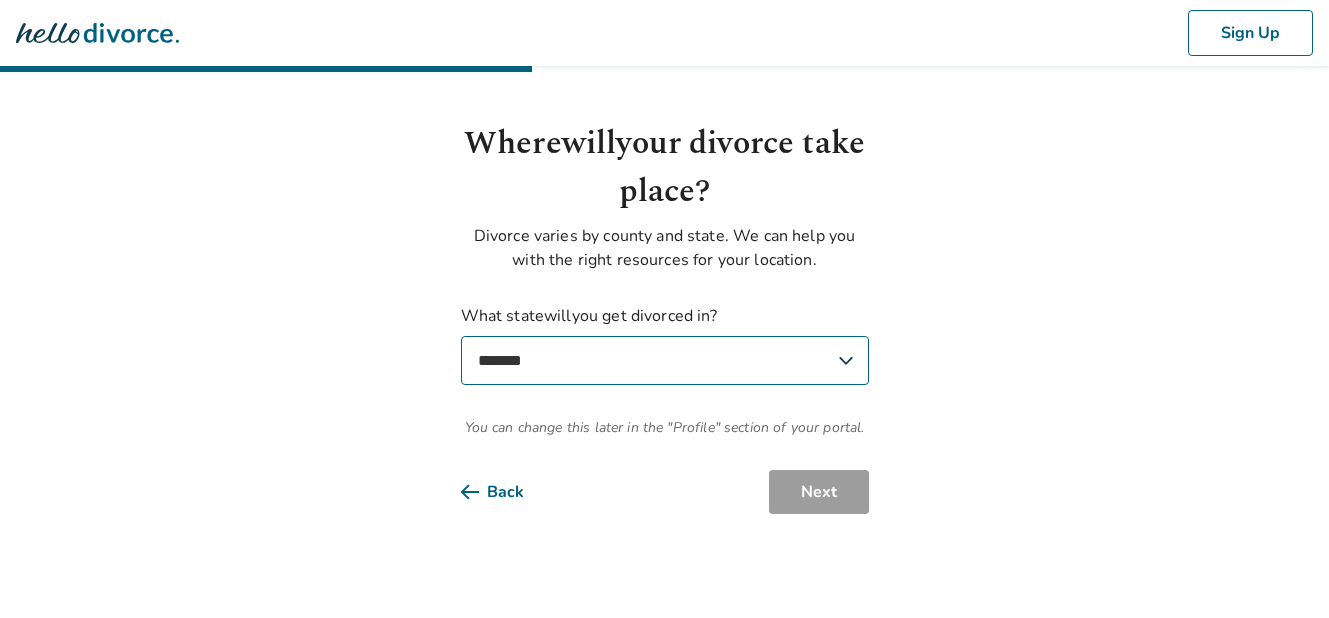 click on "**********" at bounding box center [665, 360] 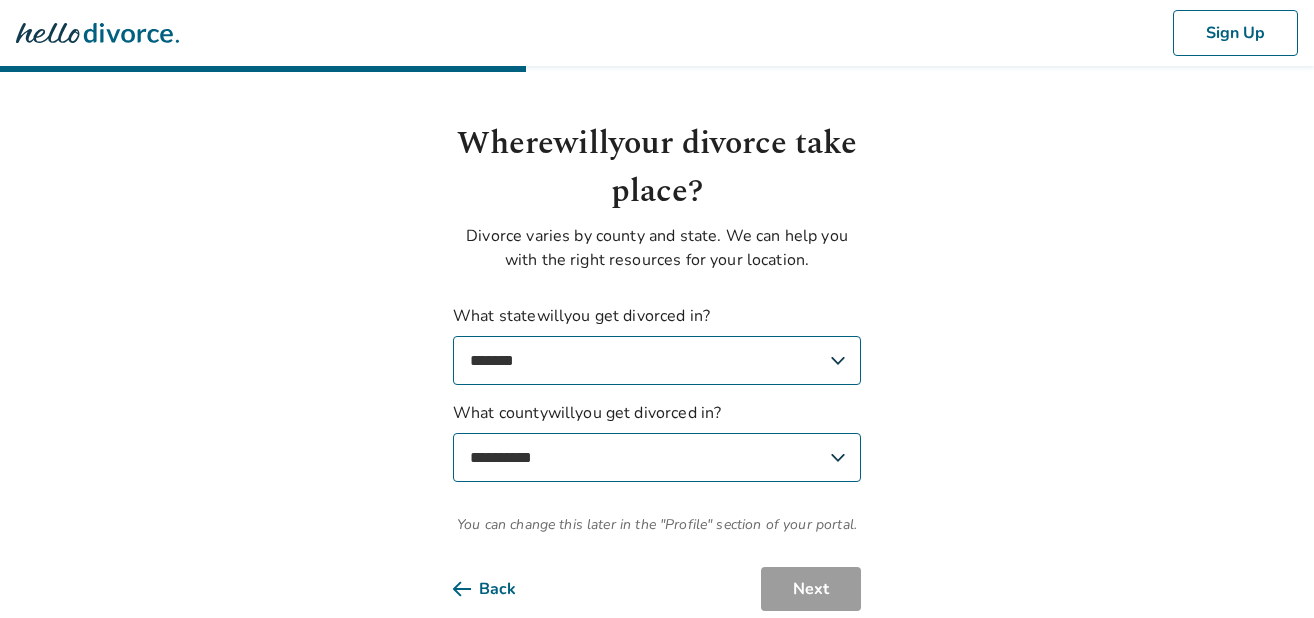 click on "**********" at bounding box center [657, 305] 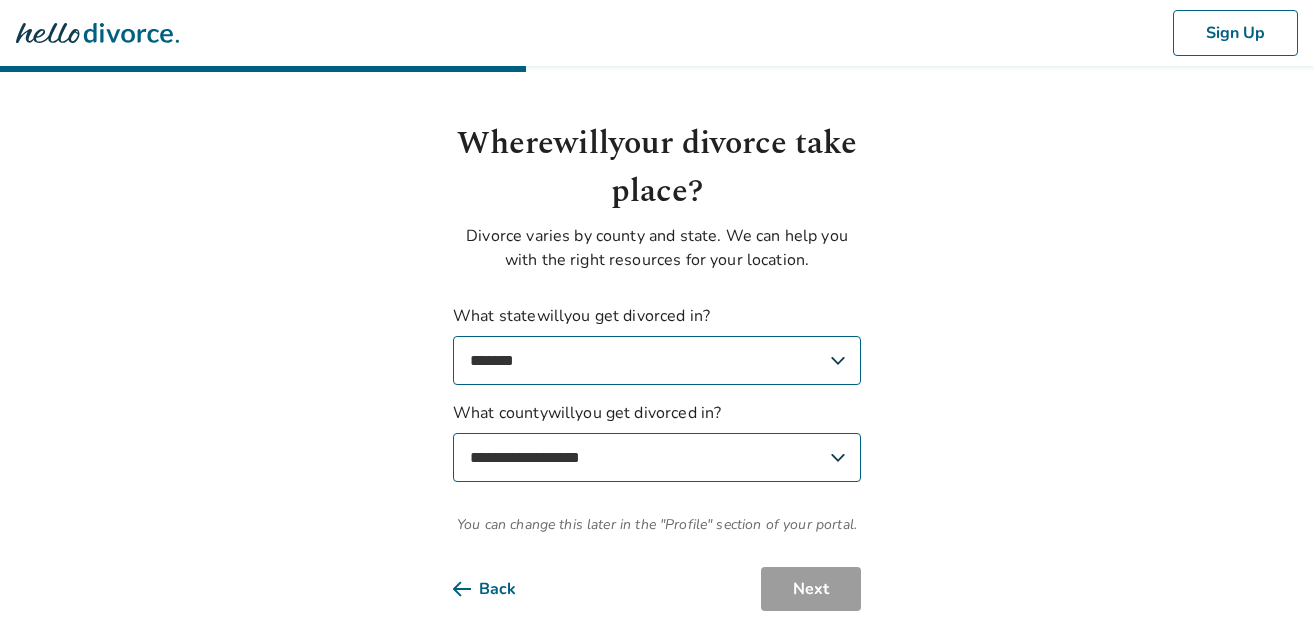 click on "**********" at bounding box center [657, 457] 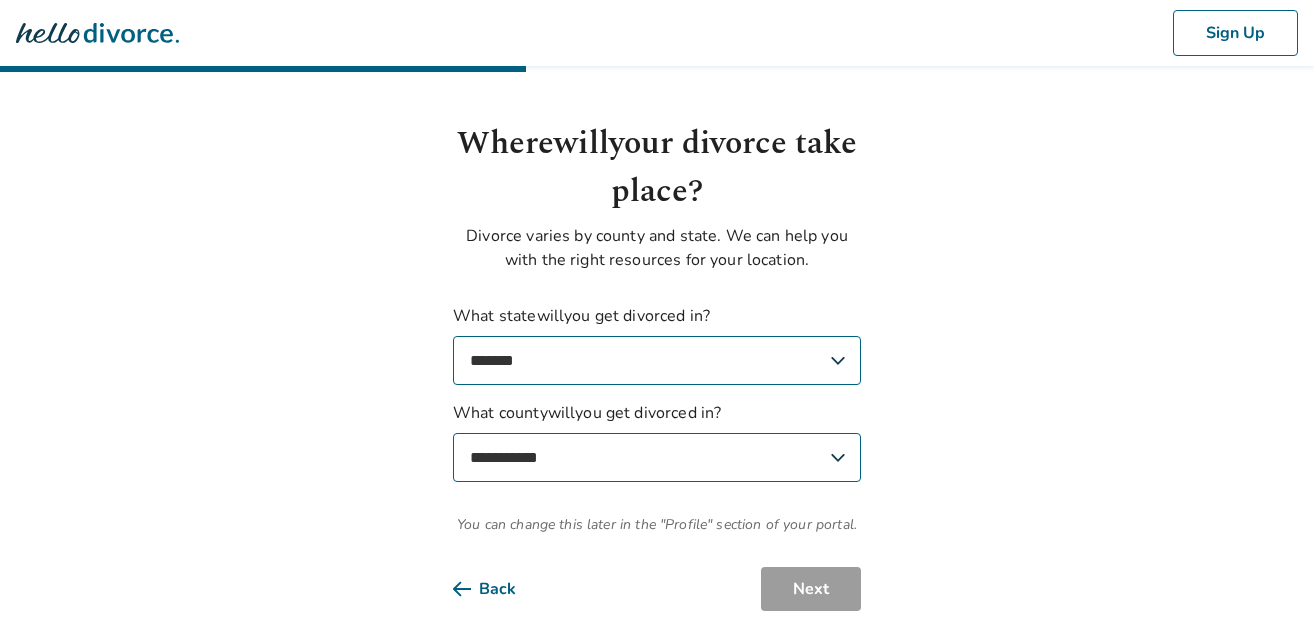 click on "**********" at bounding box center [657, 457] 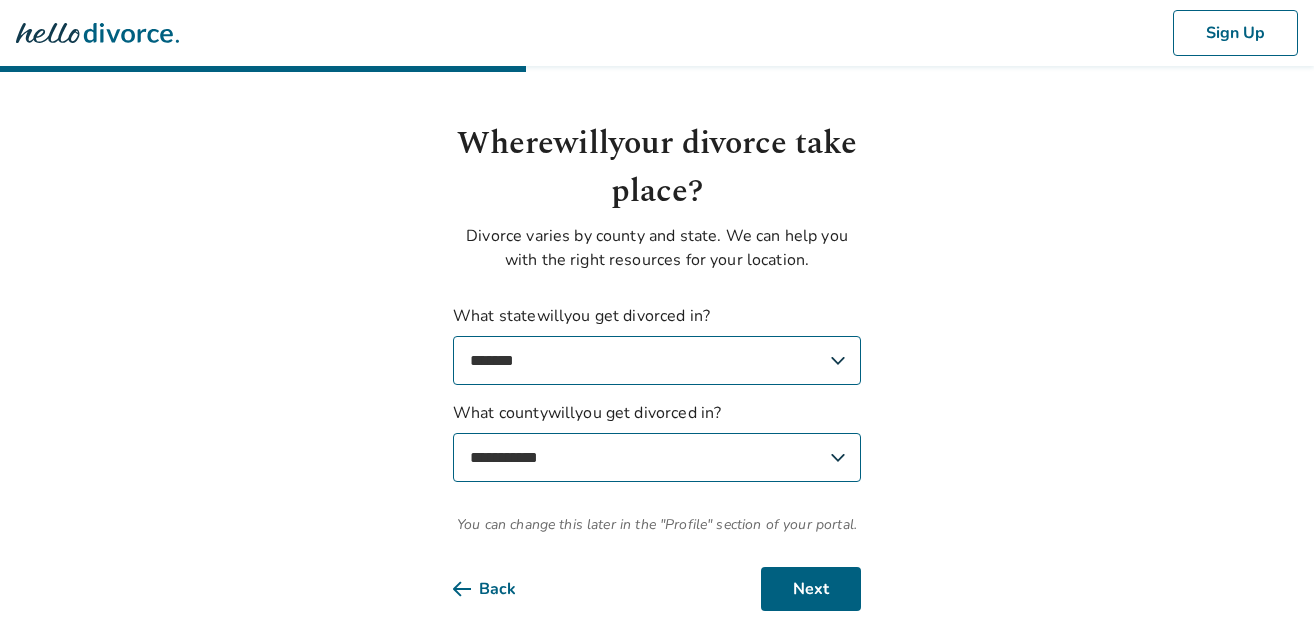 click on "**********" at bounding box center (657, 305) 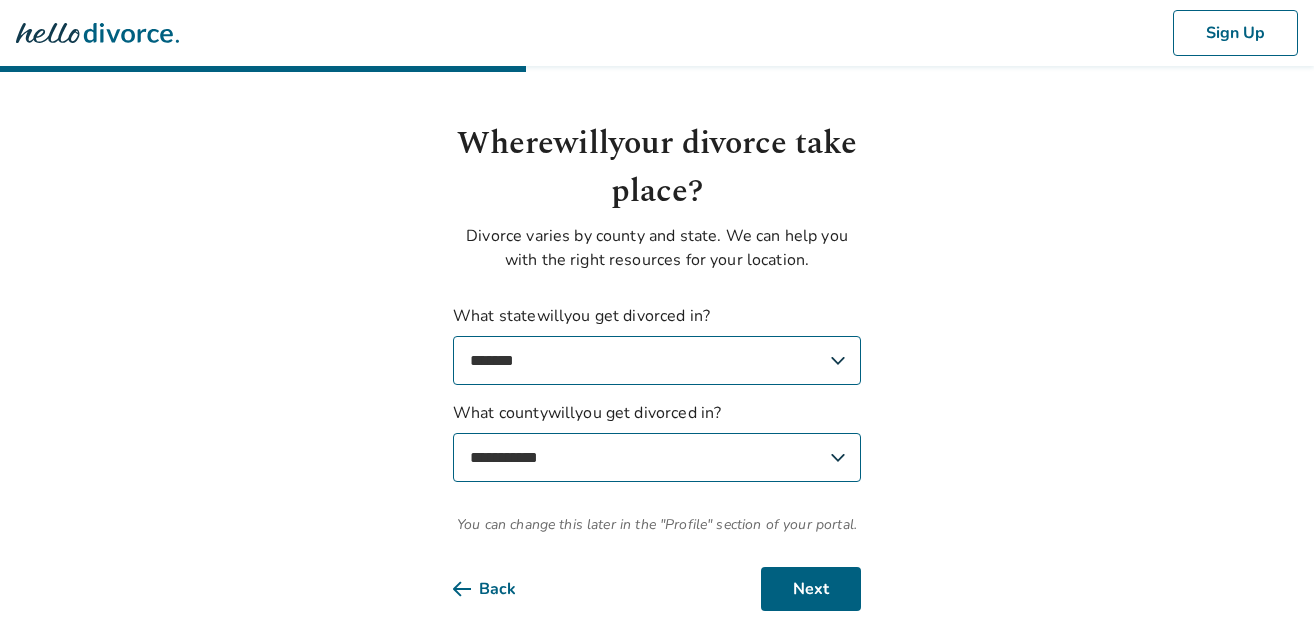 scroll, scrollTop: 41, scrollLeft: 0, axis: vertical 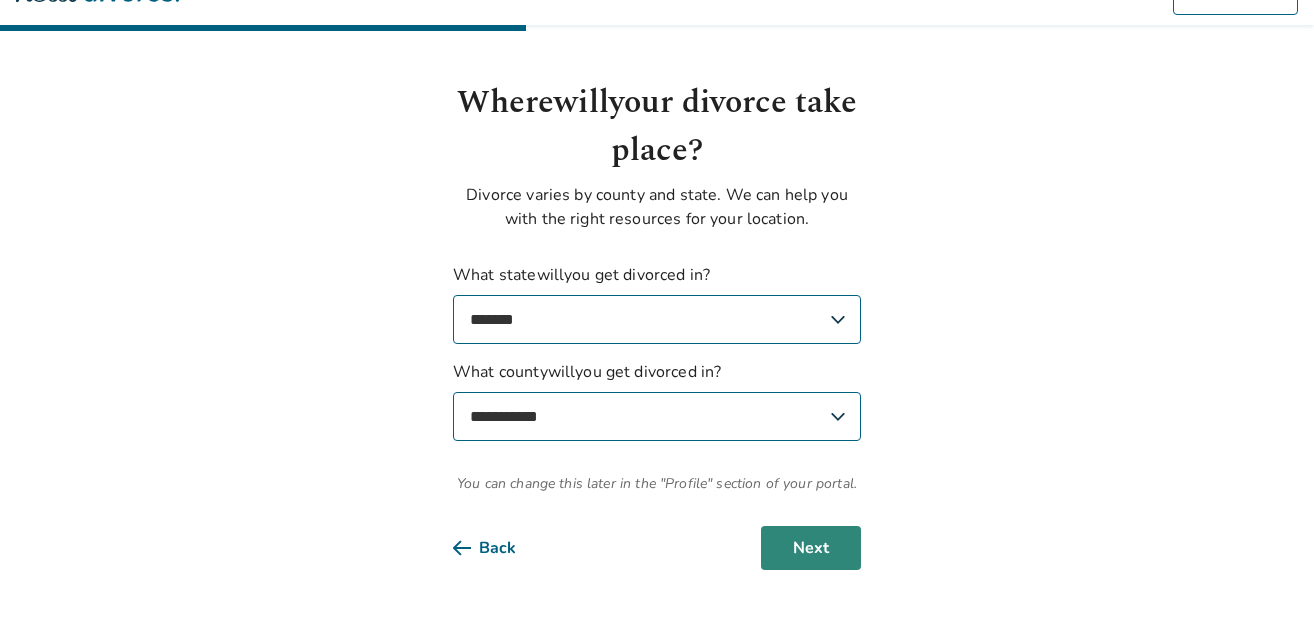 click on "Next" at bounding box center (811, 548) 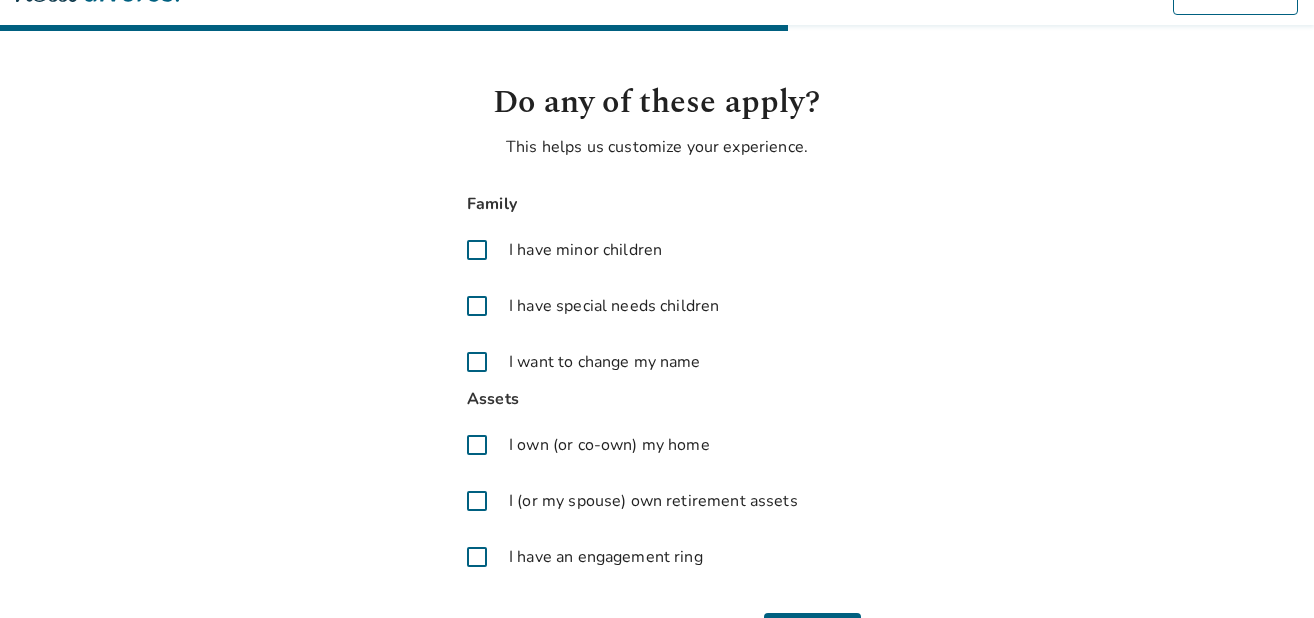 scroll, scrollTop: 128, scrollLeft: 0, axis: vertical 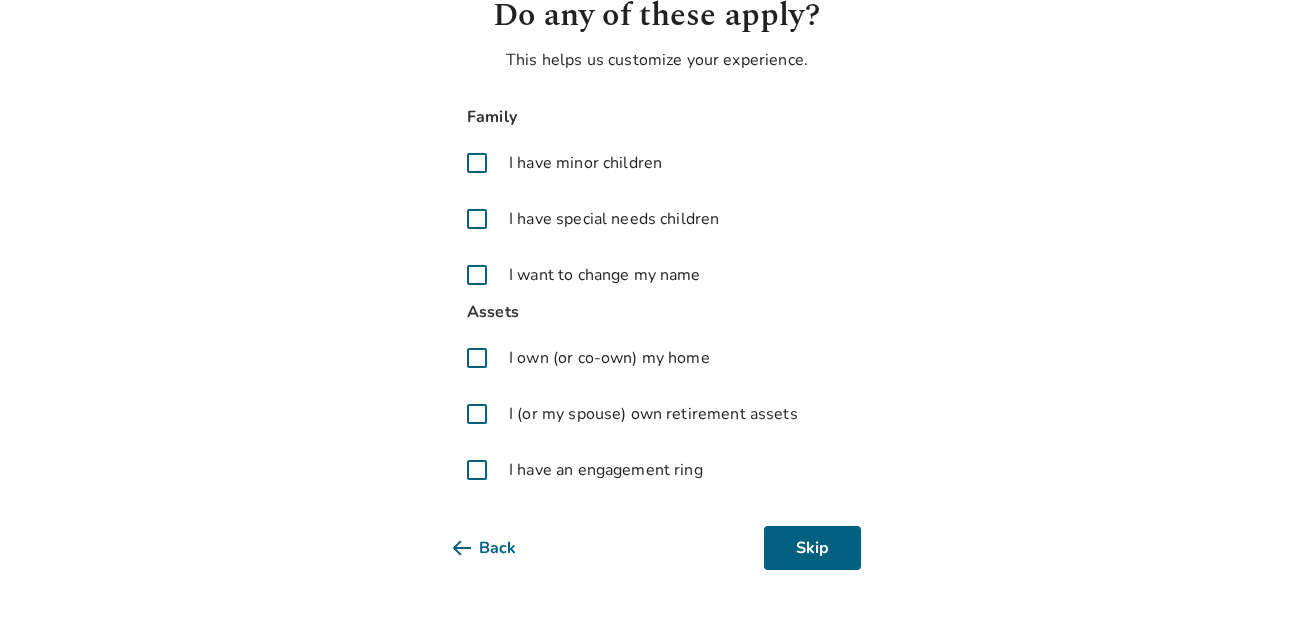 drag, startPoint x: 483, startPoint y: 360, endPoint x: 483, endPoint y: 426, distance: 66 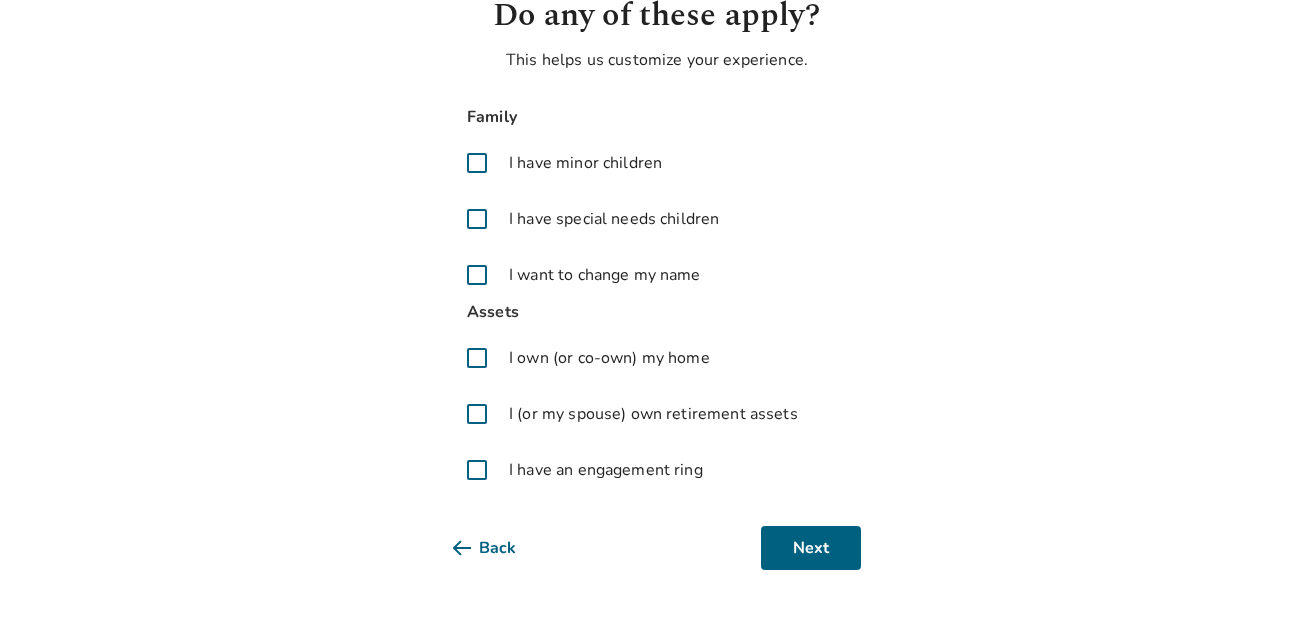 click at bounding box center [477, 358] 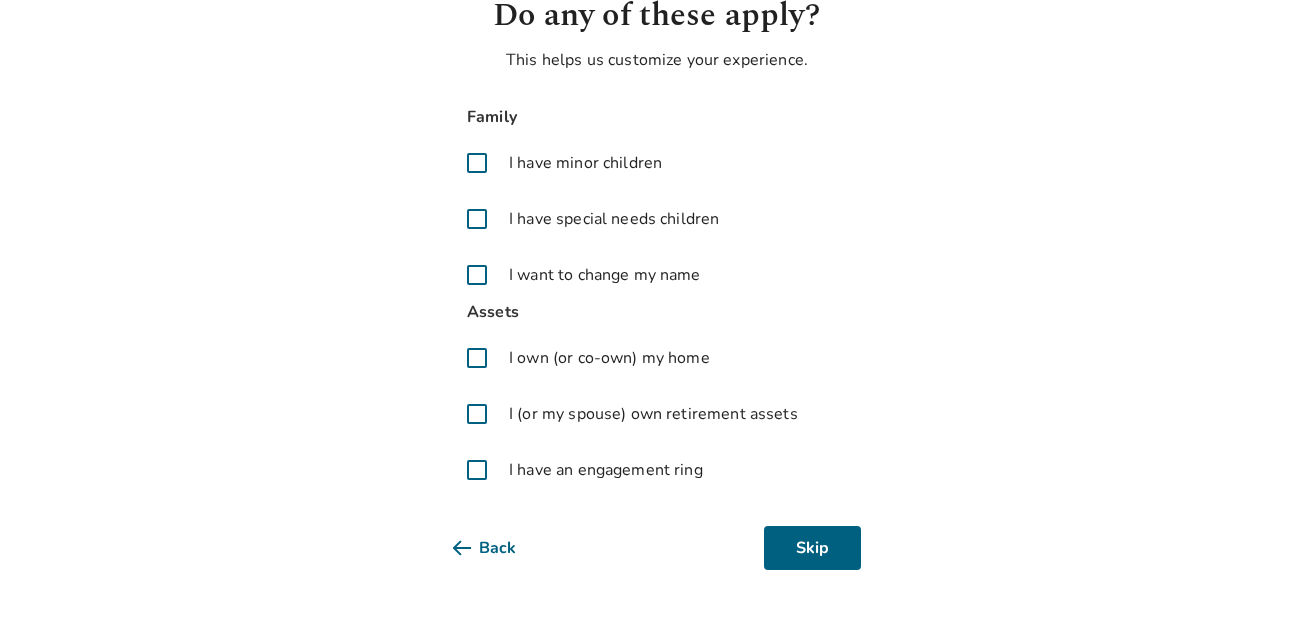 click at bounding box center [477, 358] 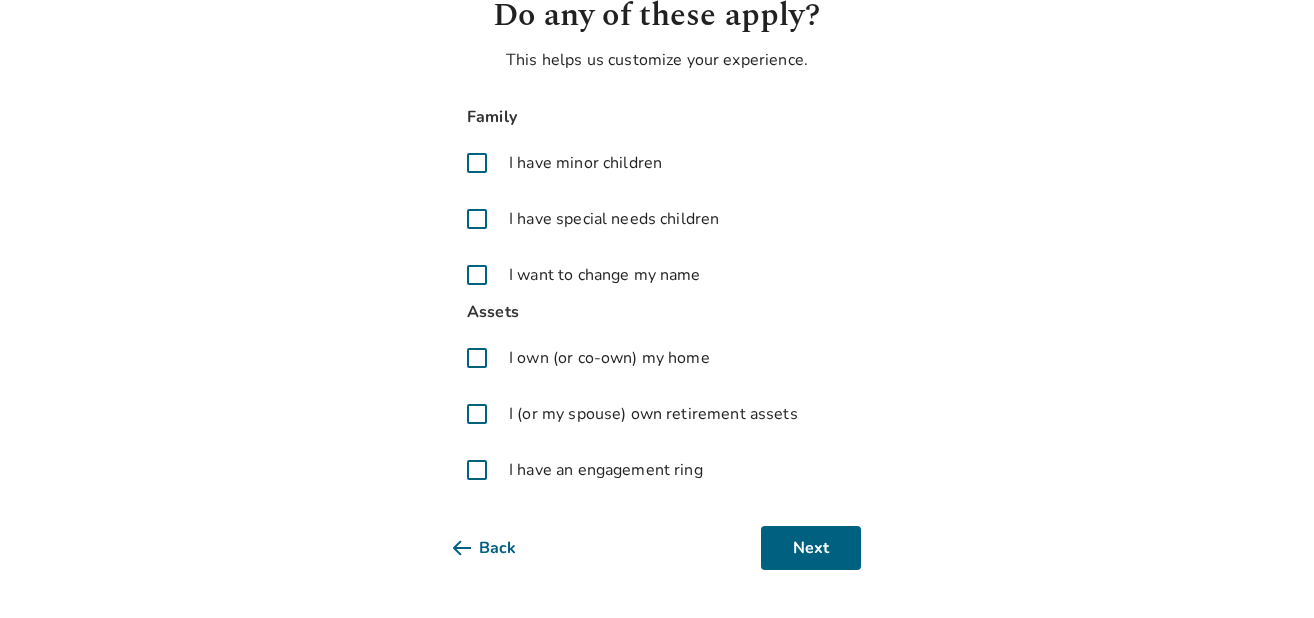 click at bounding box center (477, 414) 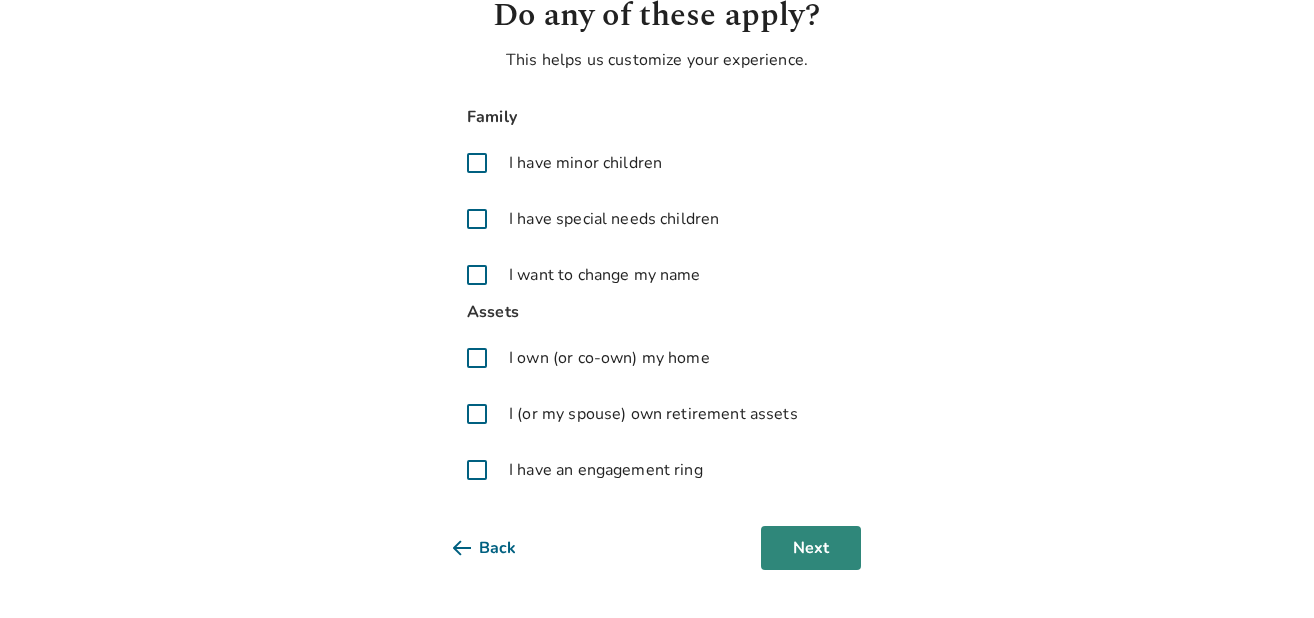 click on "Next" at bounding box center (811, 548) 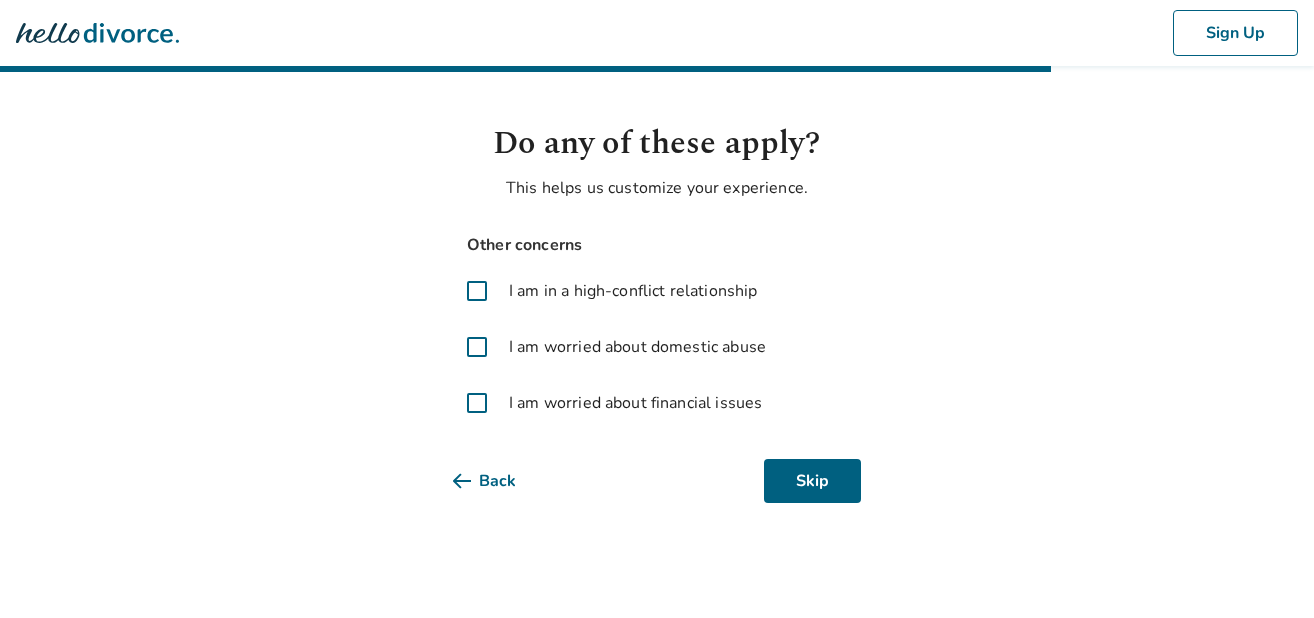 scroll, scrollTop: 0, scrollLeft: 0, axis: both 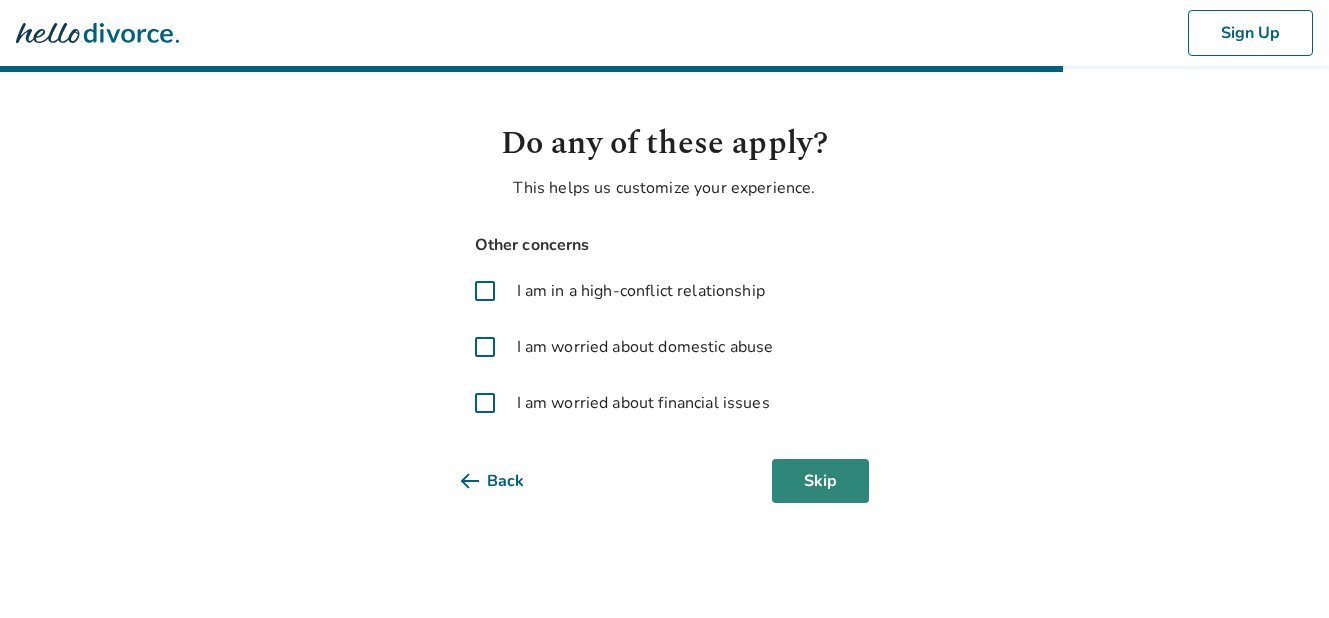 click on "Skip" at bounding box center (820, 481) 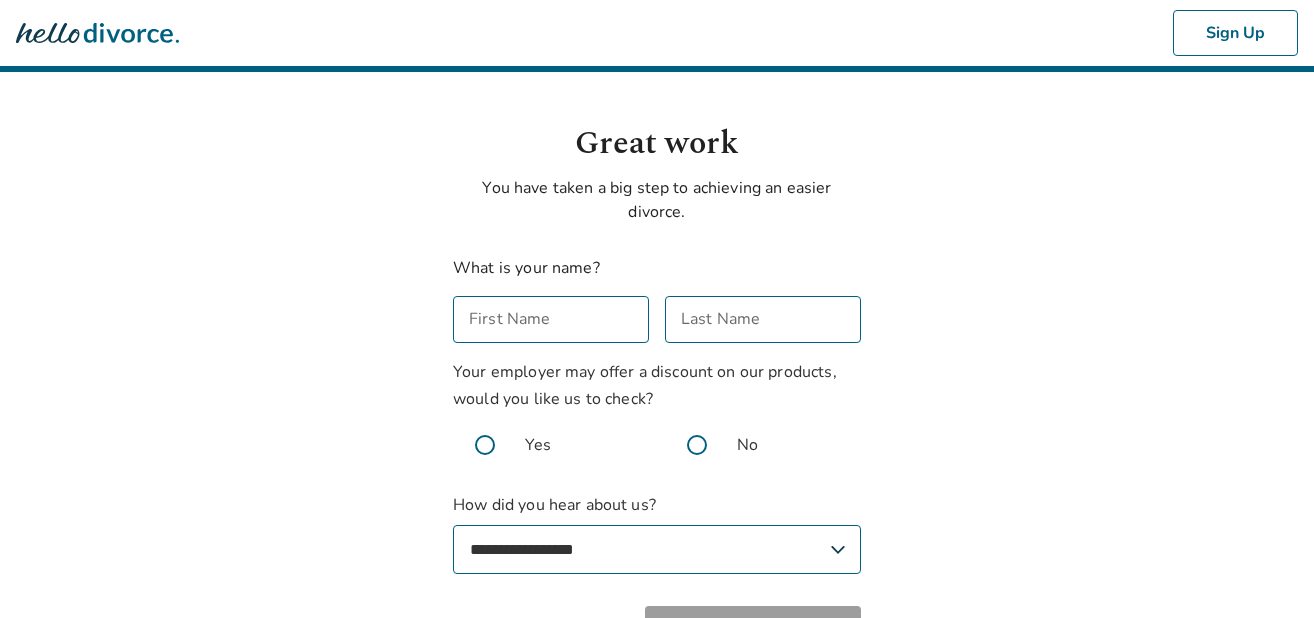 click at bounding box center [697, 445] 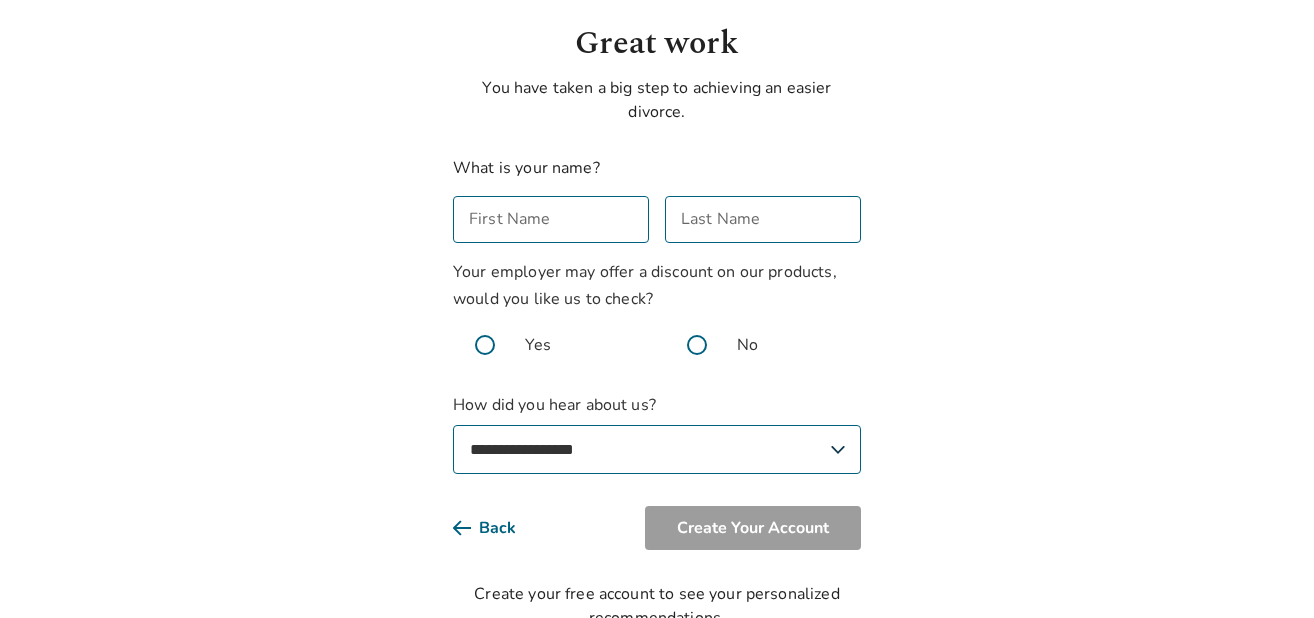 click on "First Name" at bounding box center (551, 219) 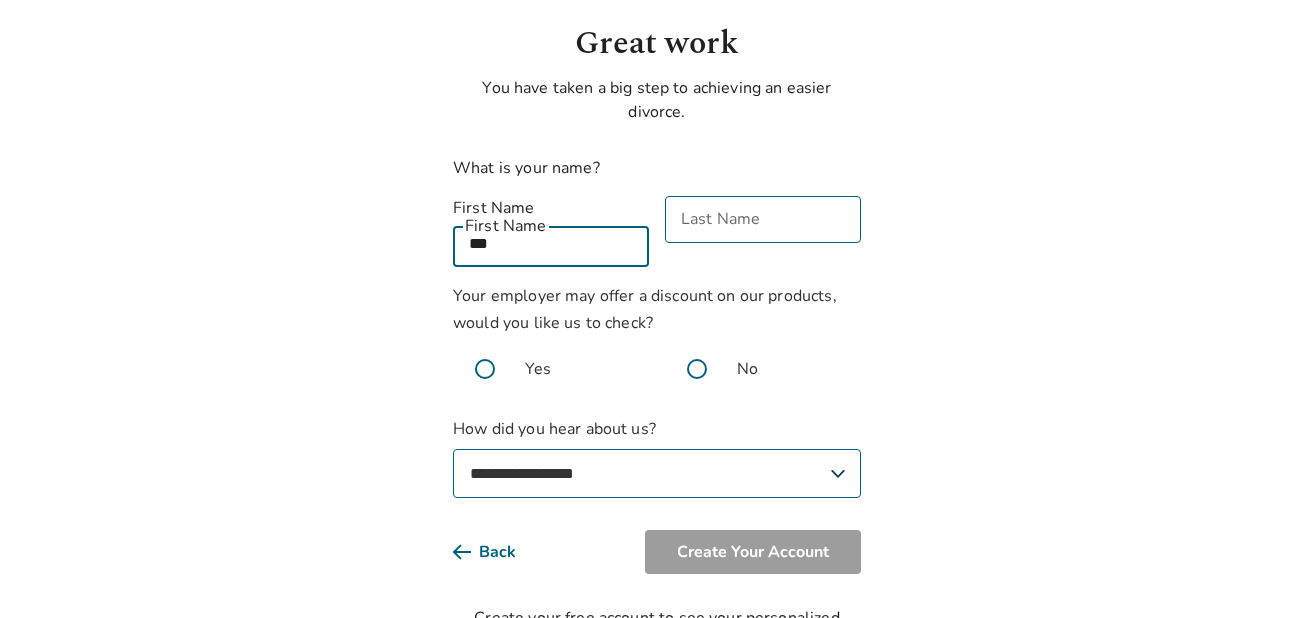 type on "***" 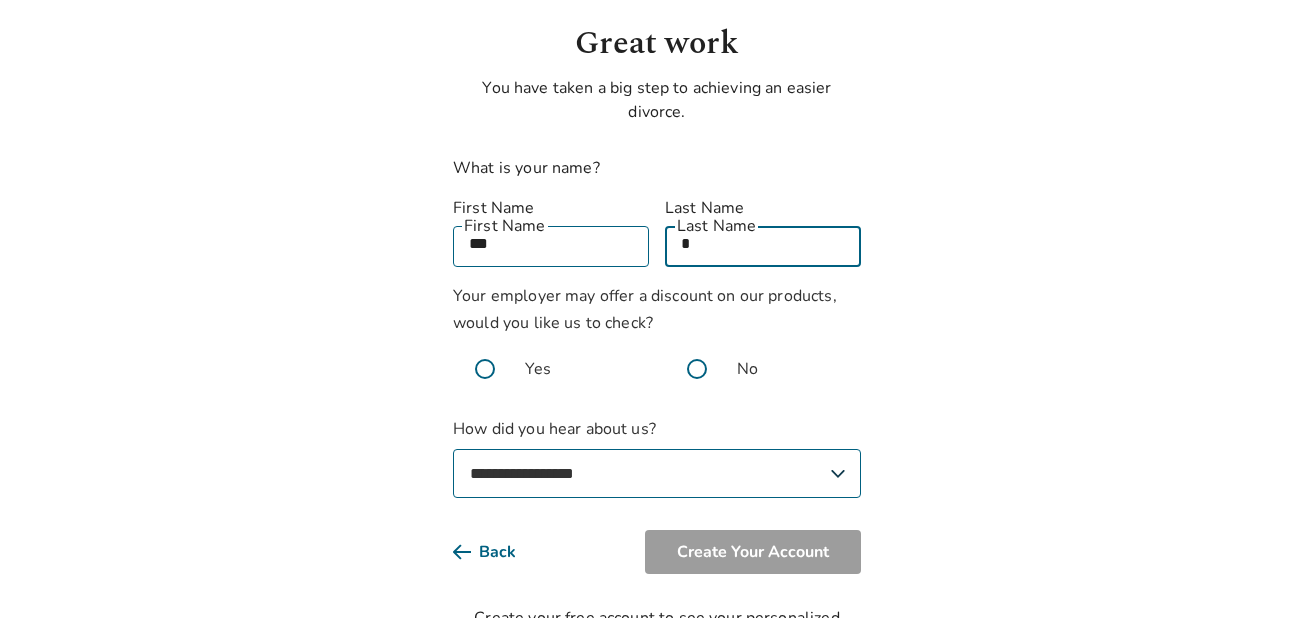 type on "*" 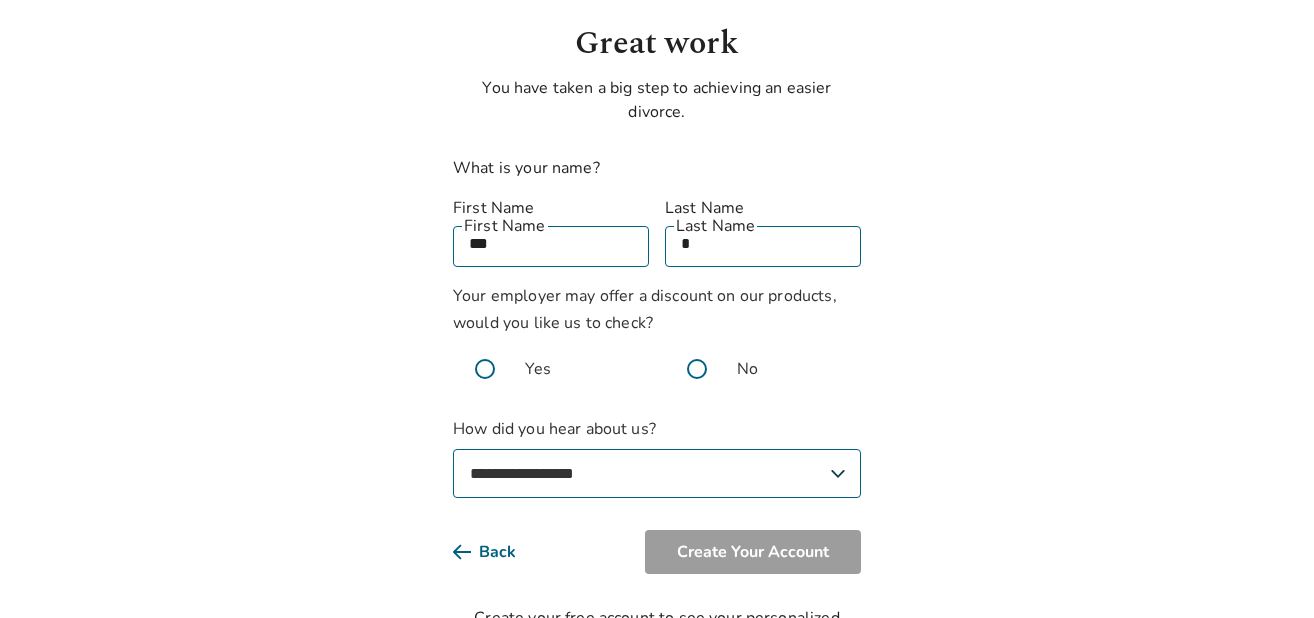 click on "**********" at bounding box center (657, 473) 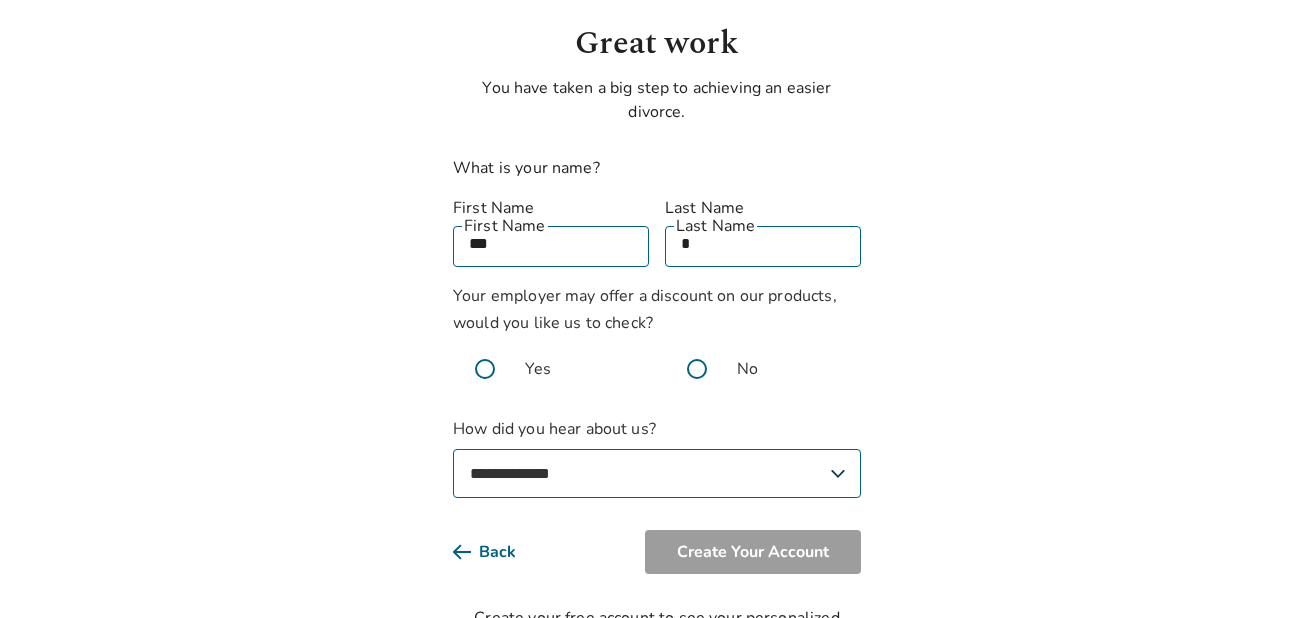 click on "**********" at bounding box center (657, 473) 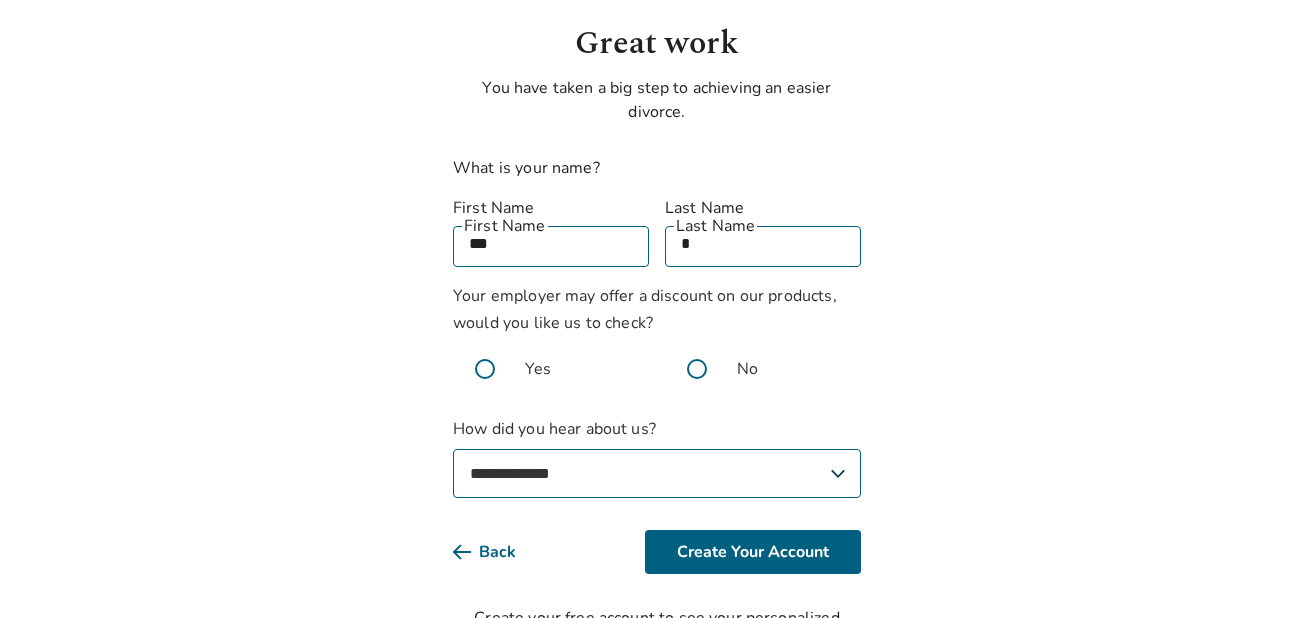 click on "**********" at bounding box center [657, 277] 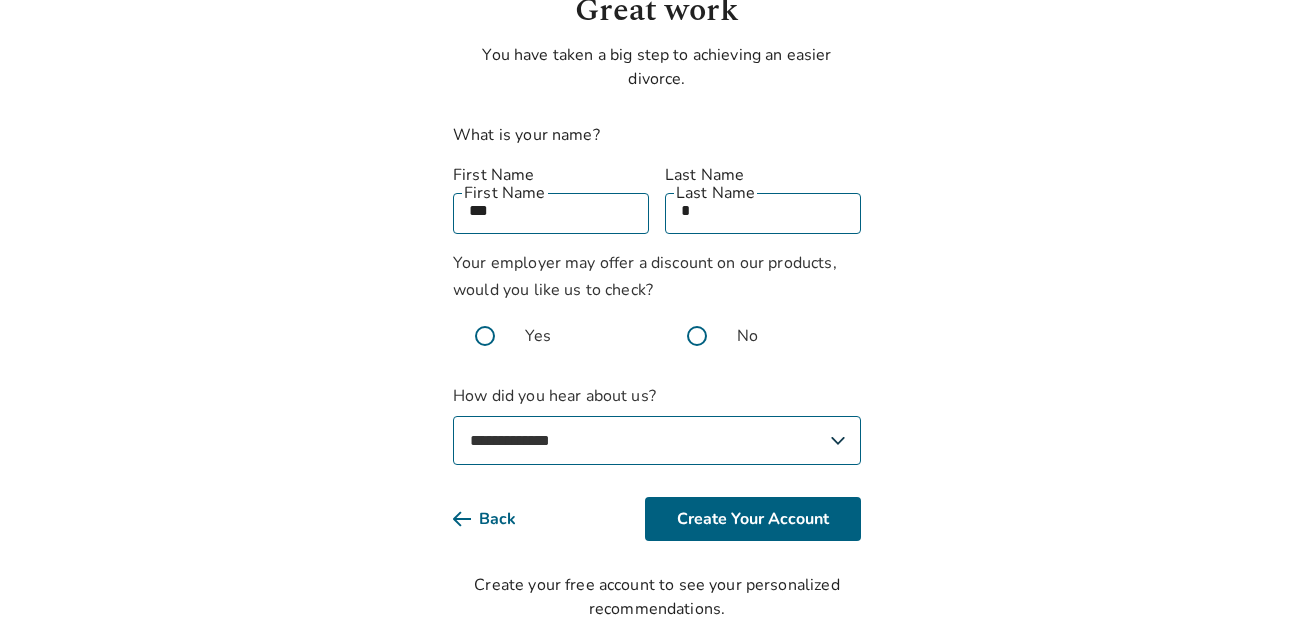 scroll, scrollTop: 160, scrollLeft: 0, axis: vertical 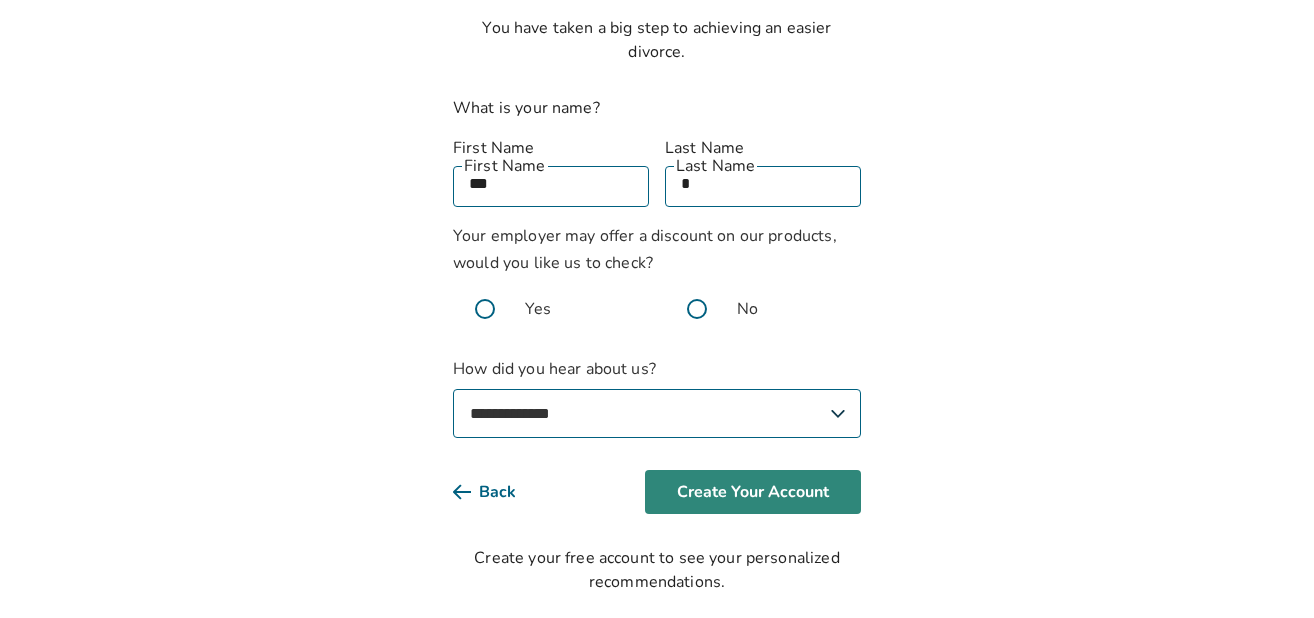click on "Create Your Account" at bounding box center [753, 492] 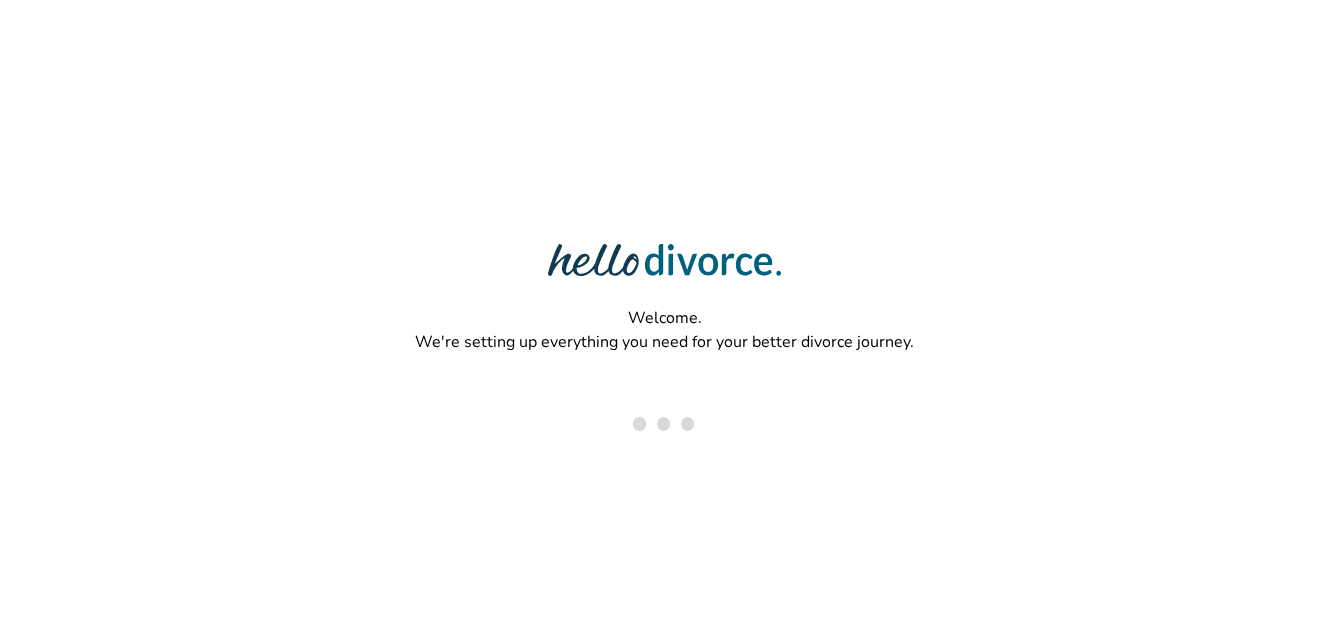 scroll, scrollTop: 0, scrollLeft: 0, axis: both 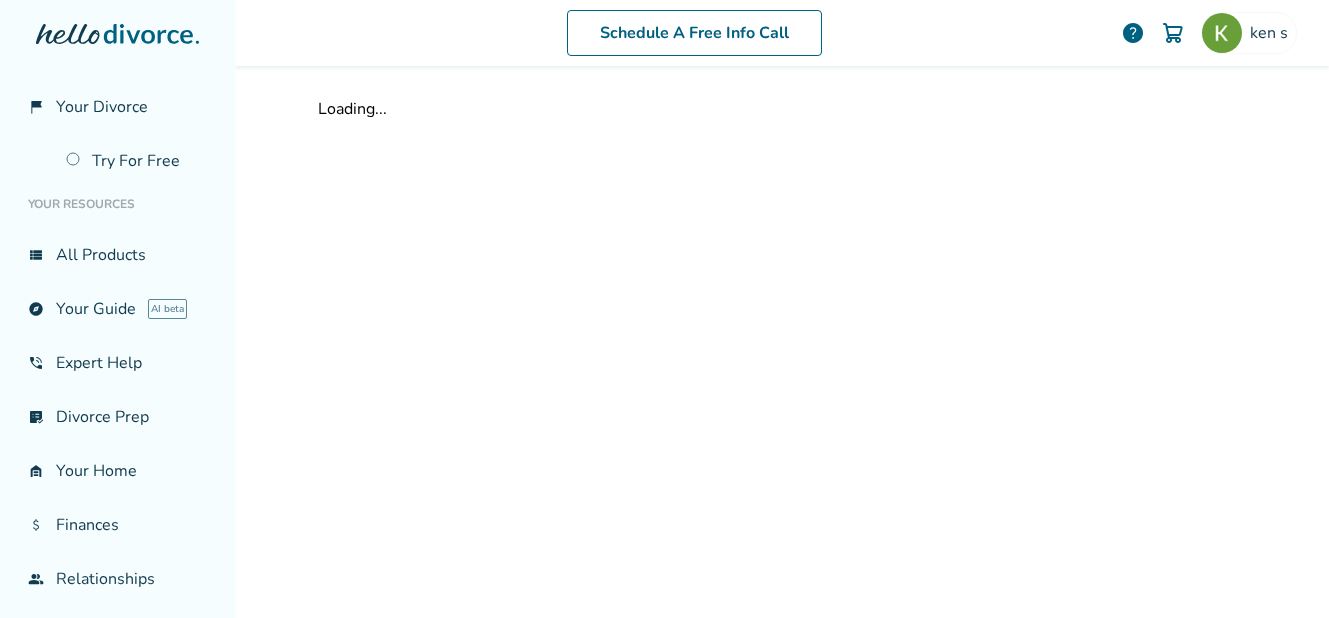 click on "Loading..." at bounding box center (782, 339) 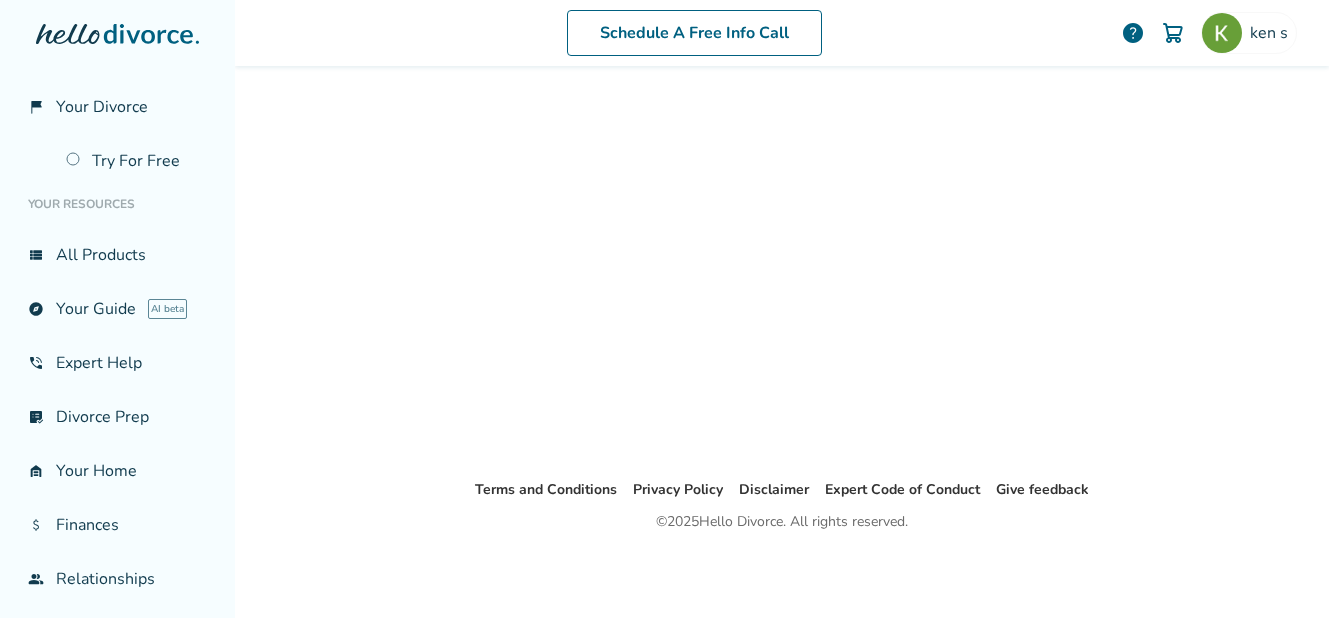 scroll, scrollTop: 0, scrollLeft: 0, axis: both 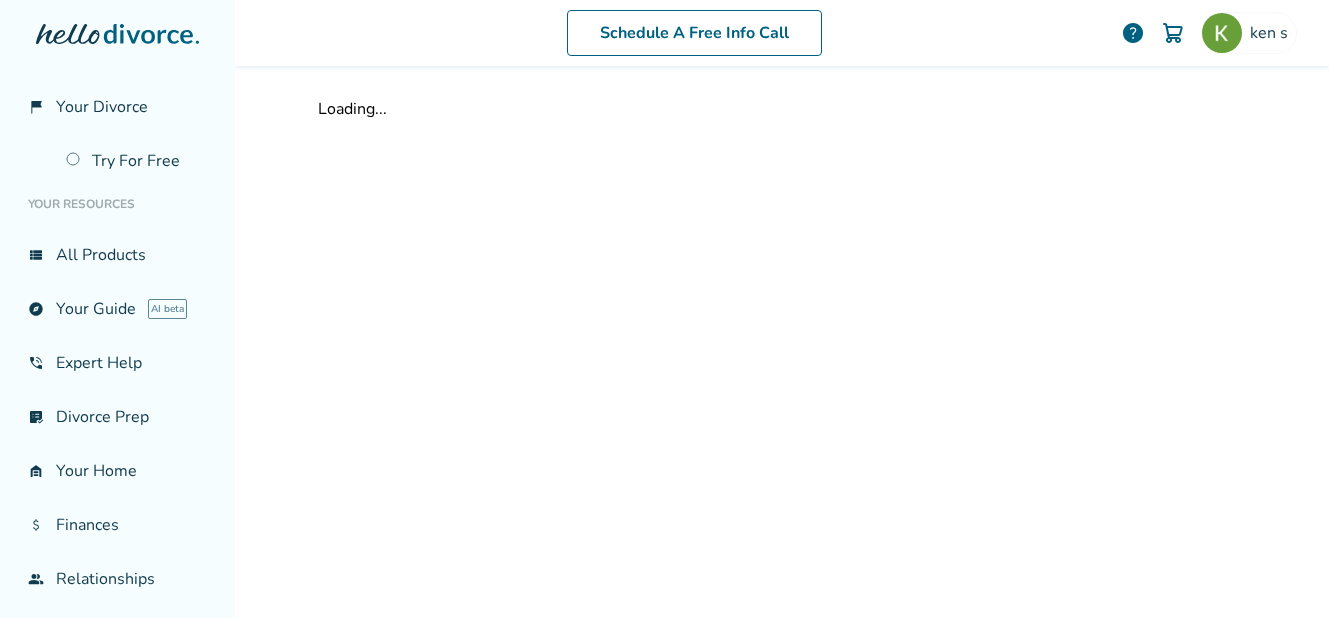 click on "Loading..." at bounding box center [782, 339] 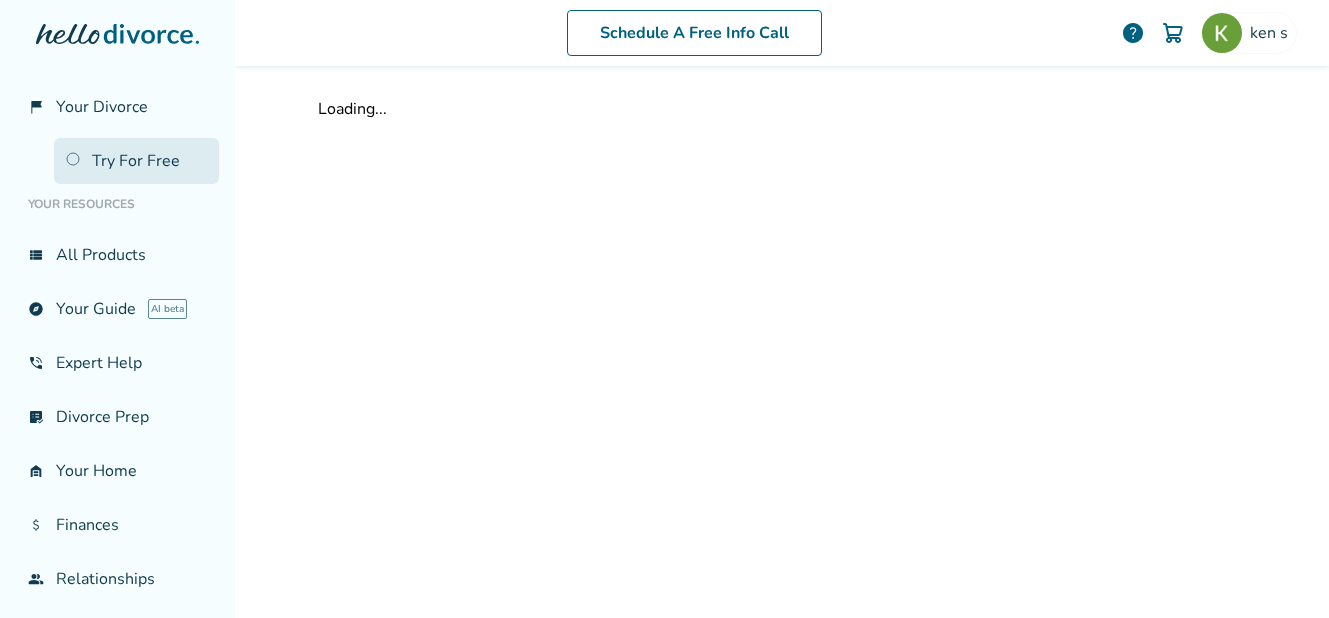 click on "Try For Free" at bounding box center (136, 161) 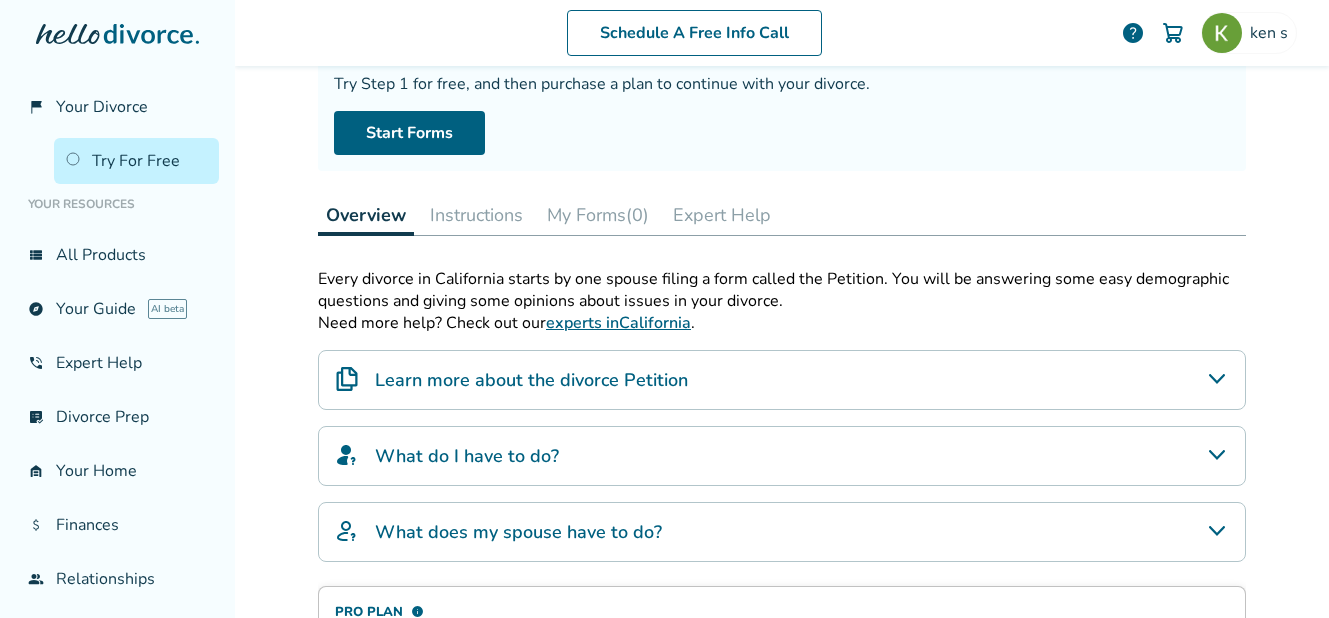 scroll, scrollTop: 200, scrollLeft: 0, axis: vertical 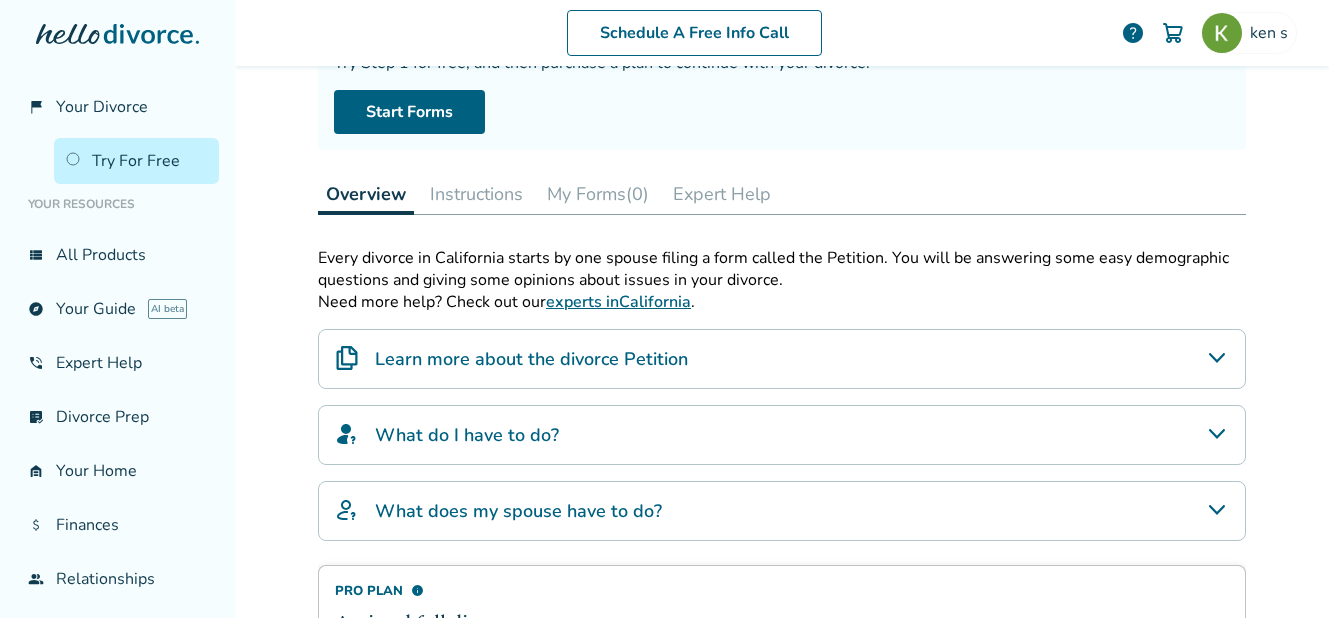 click 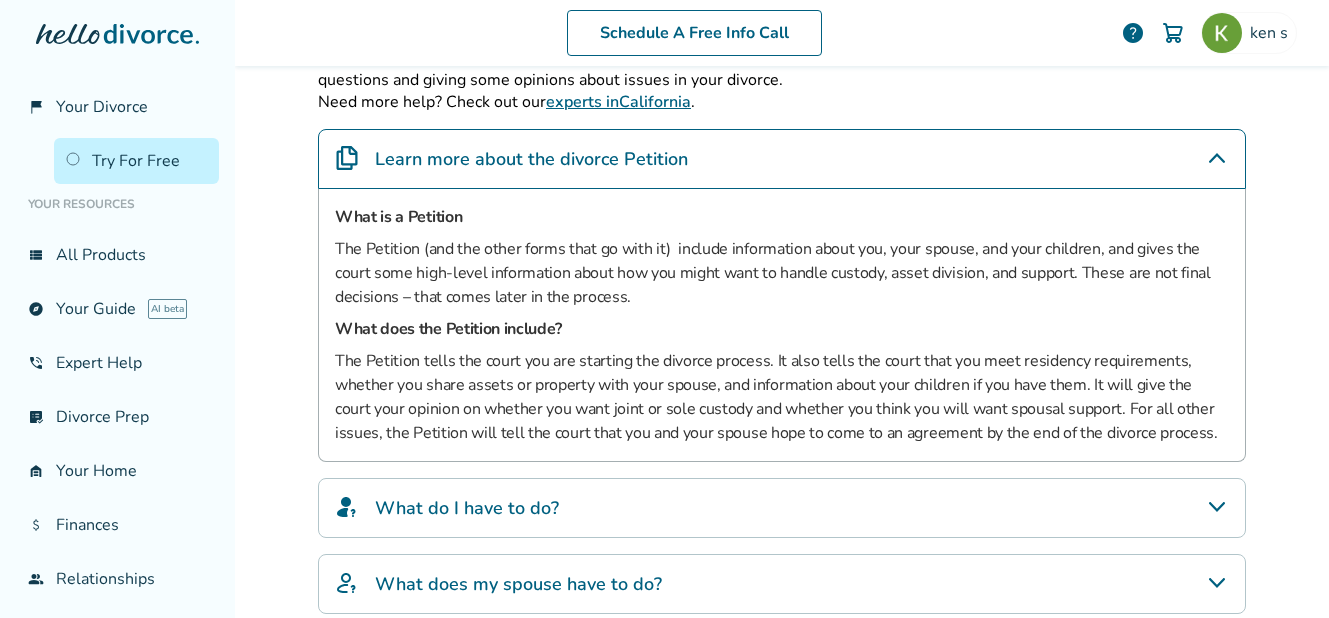 scroll, scrollTop: 500, scrollLeft: 0, axis: vertical 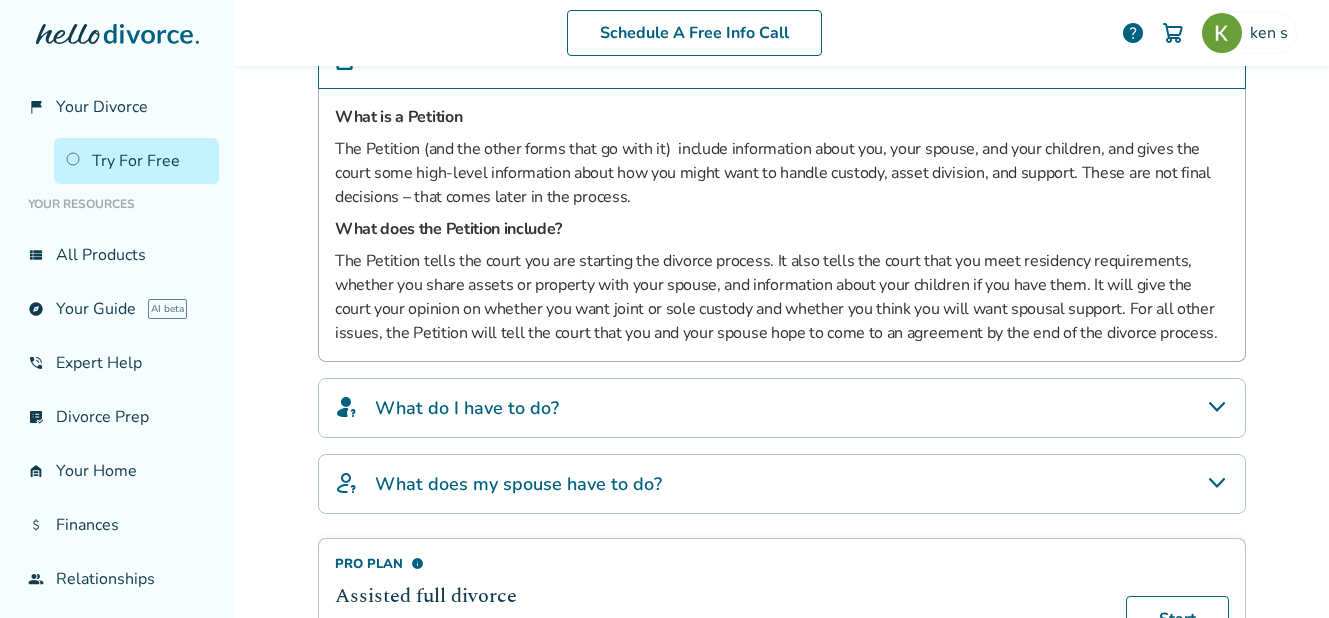 click 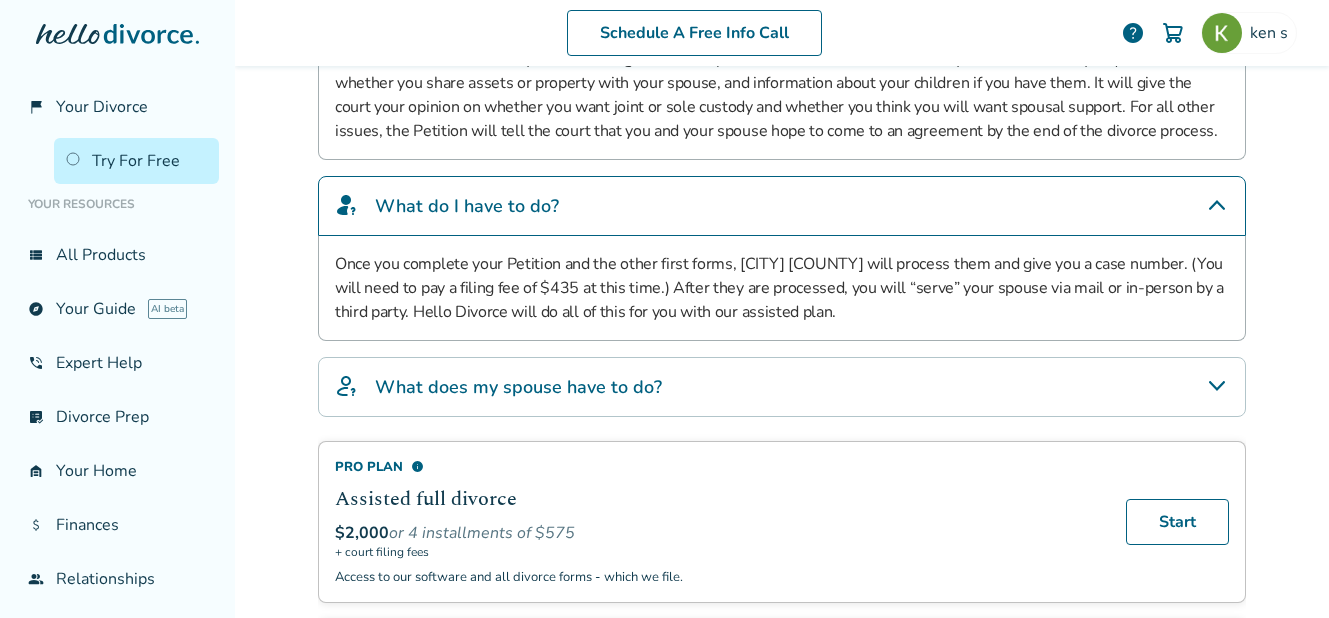 scroll, scrollTop: 737, scrollLeft: 0, axis: vertical 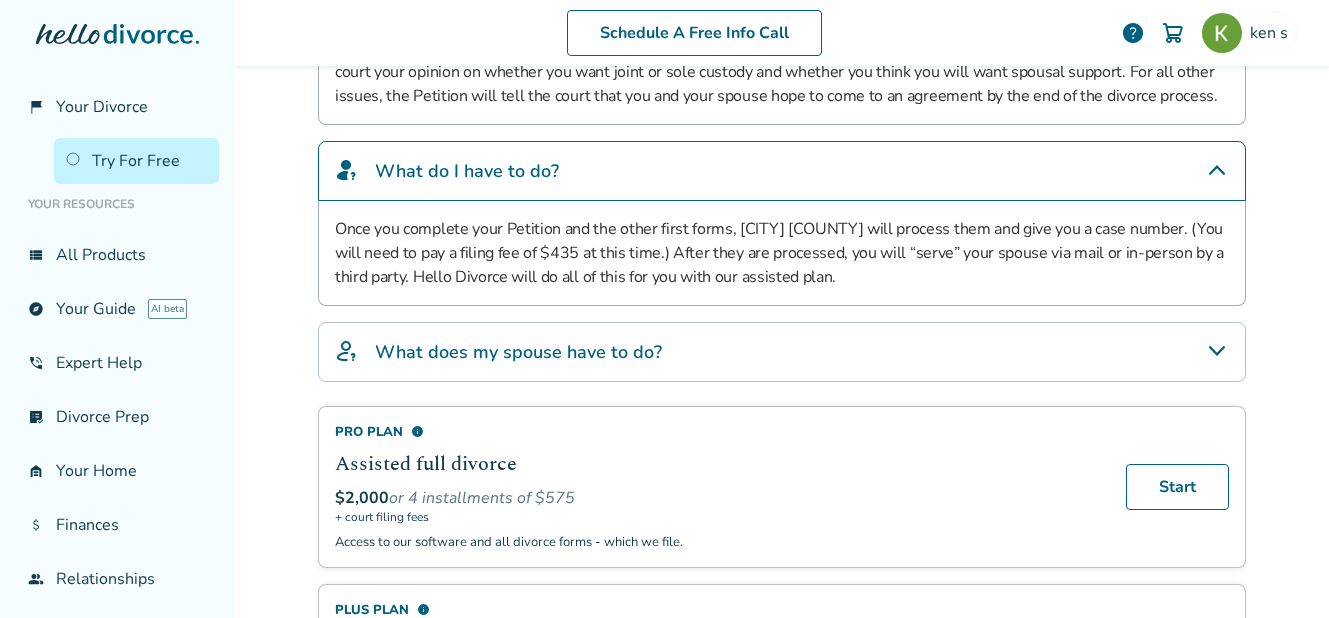 click 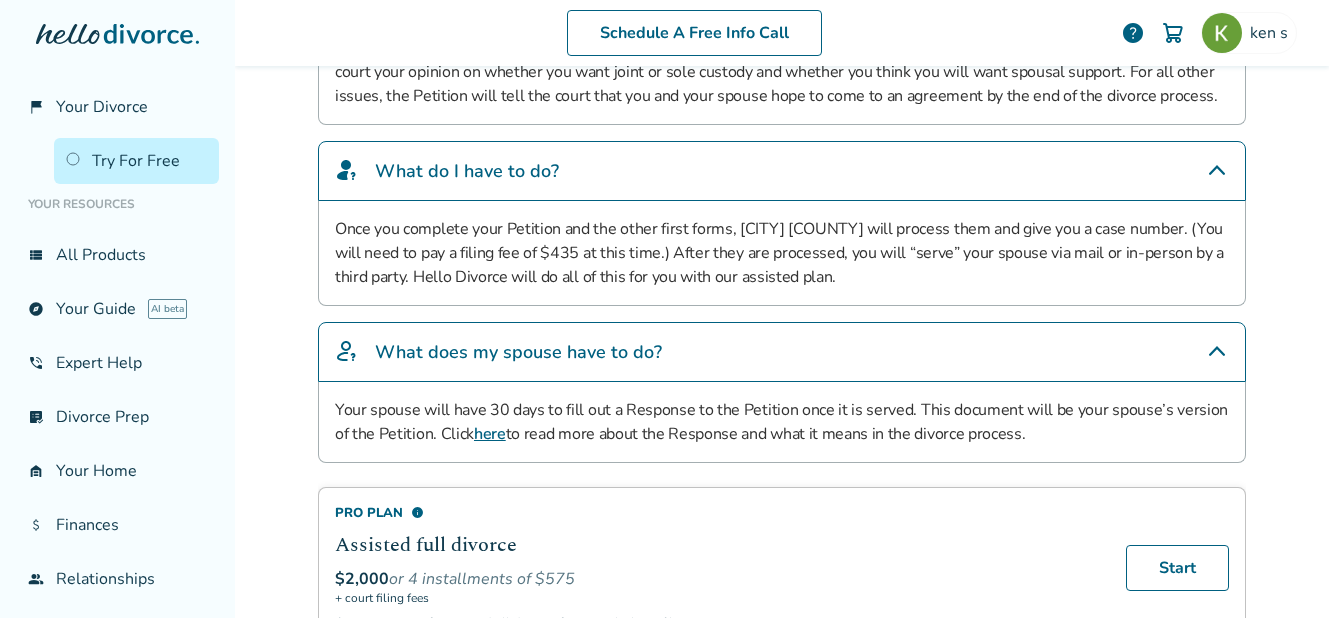 click on "here" at bounding box center (490, 434) 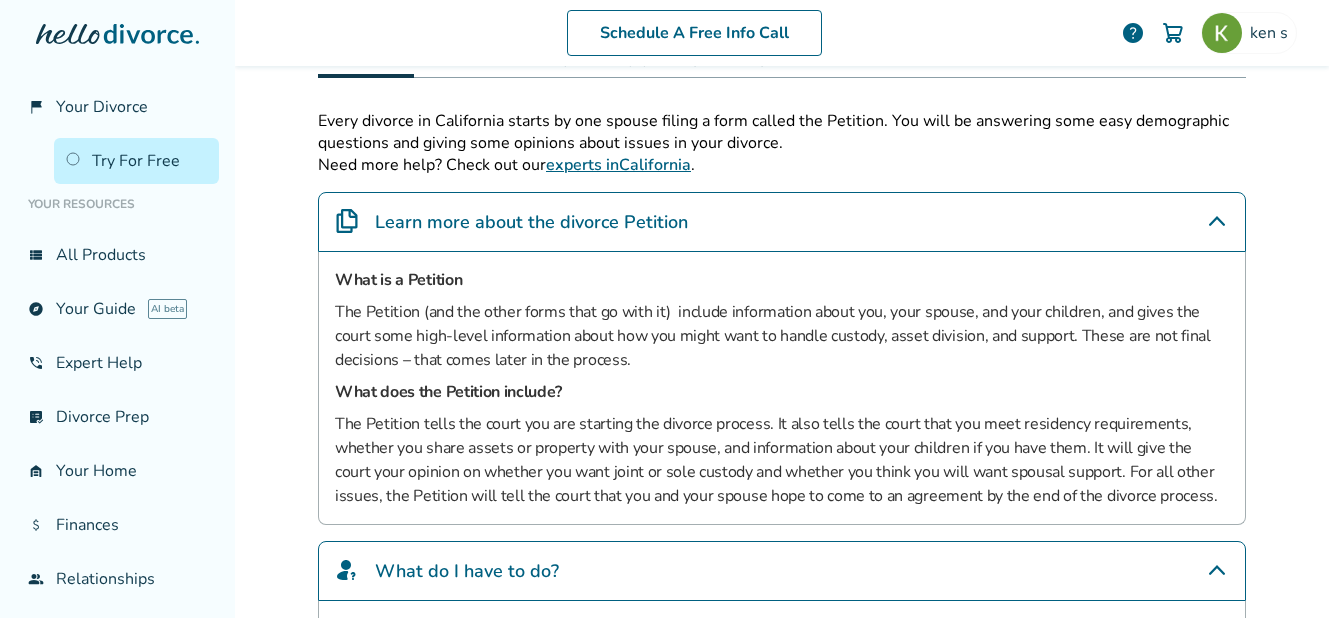 scroll, scrollTop: 237, scrollLeft: 0, axis: vertical 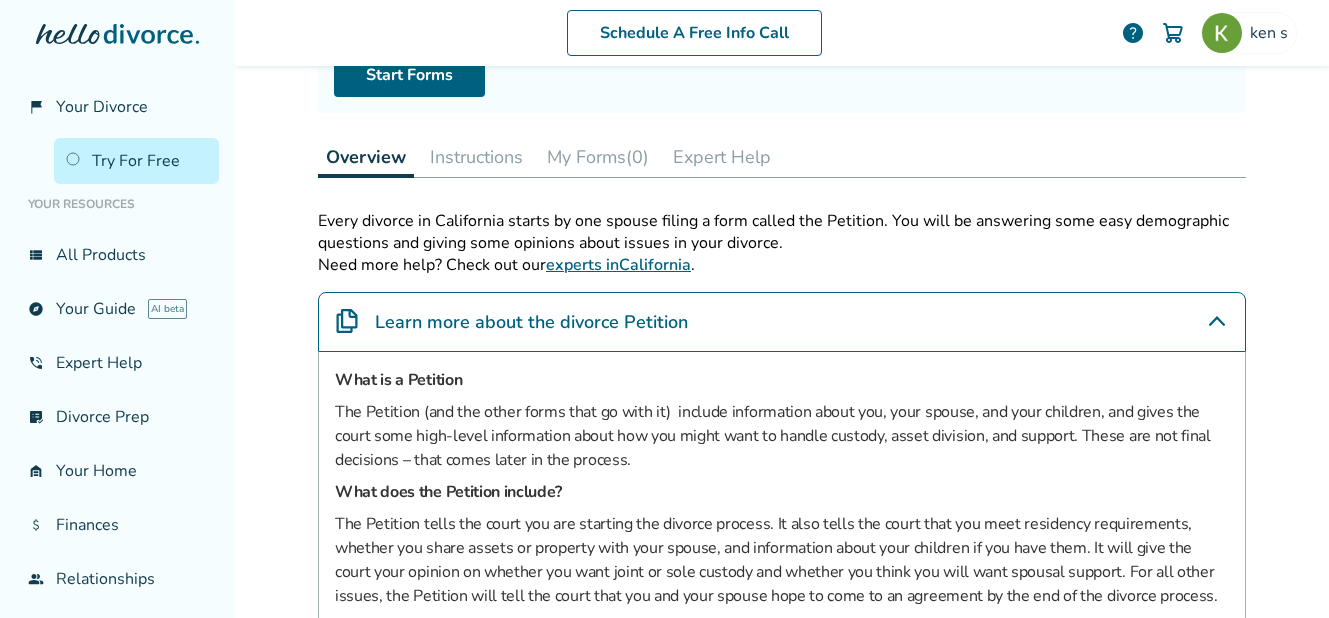 click on "Instructions" at bounding box center (476, 157) 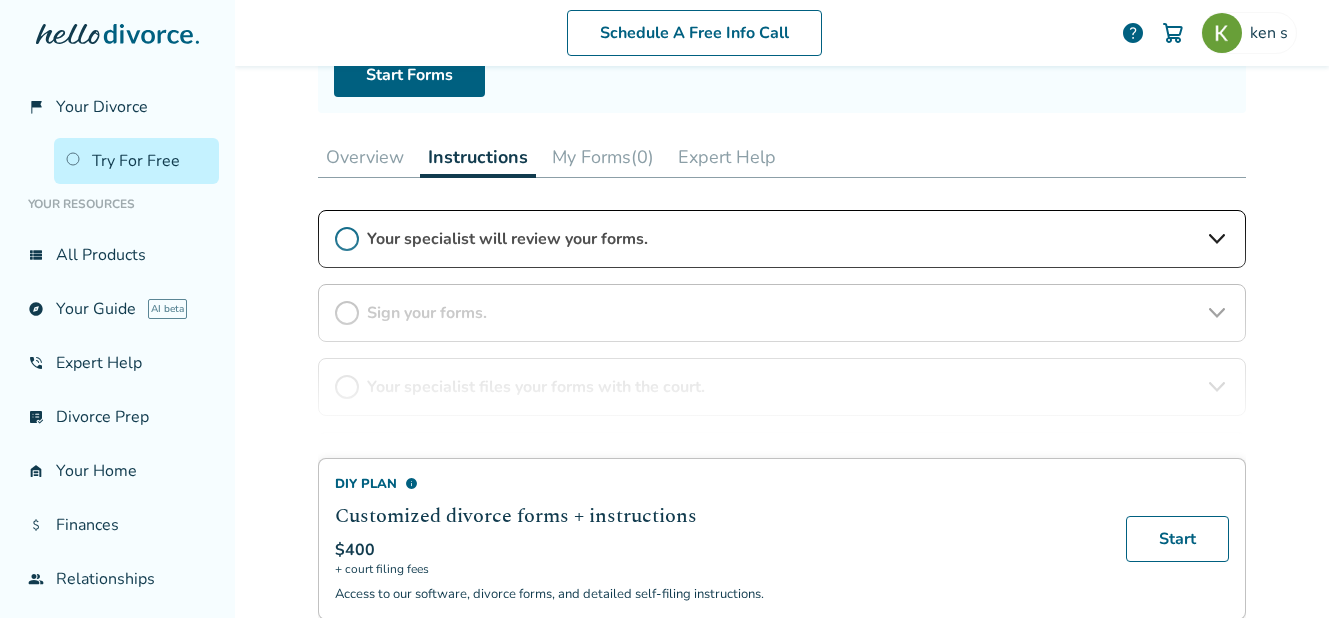 click on "DIY Plan info Customized divorce forms + instructions $400 + court filing fees Access to our software, divorce forms, and detailed self-filing instructions. Start Want your own specialist to manage your divorce? Compare all plans here." at bounding box center (782, 435) 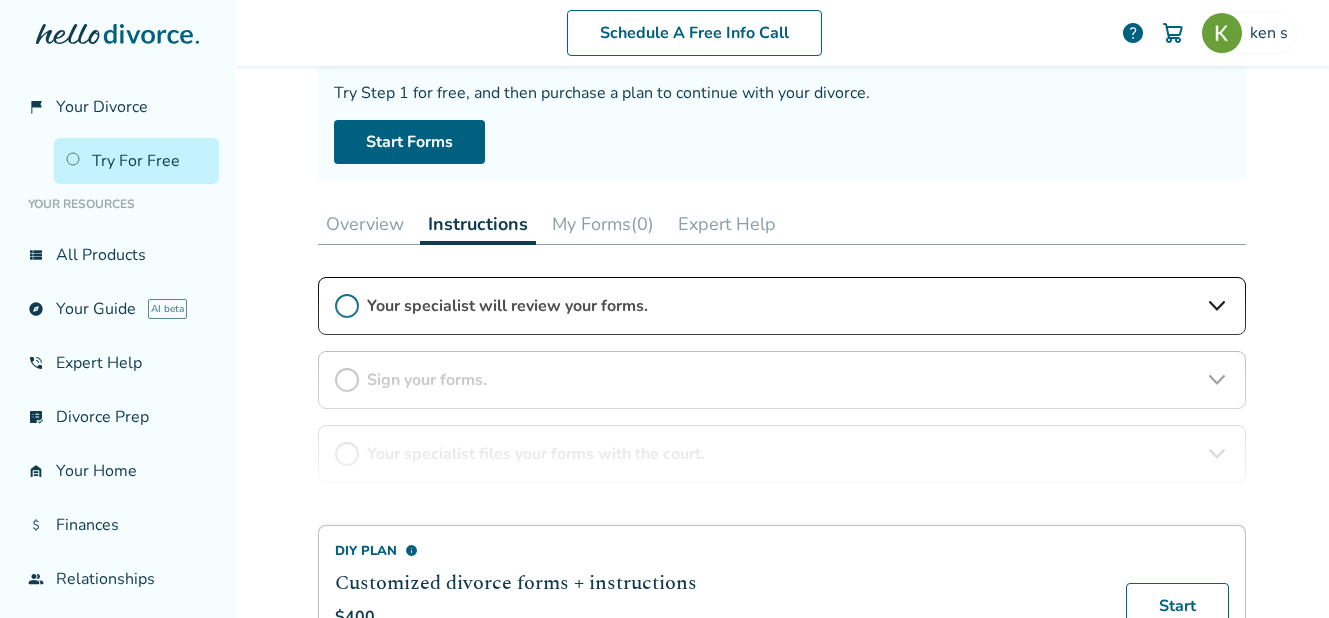 scroll, scrollTop: 200, scrollLeft: 0, axis: vertical 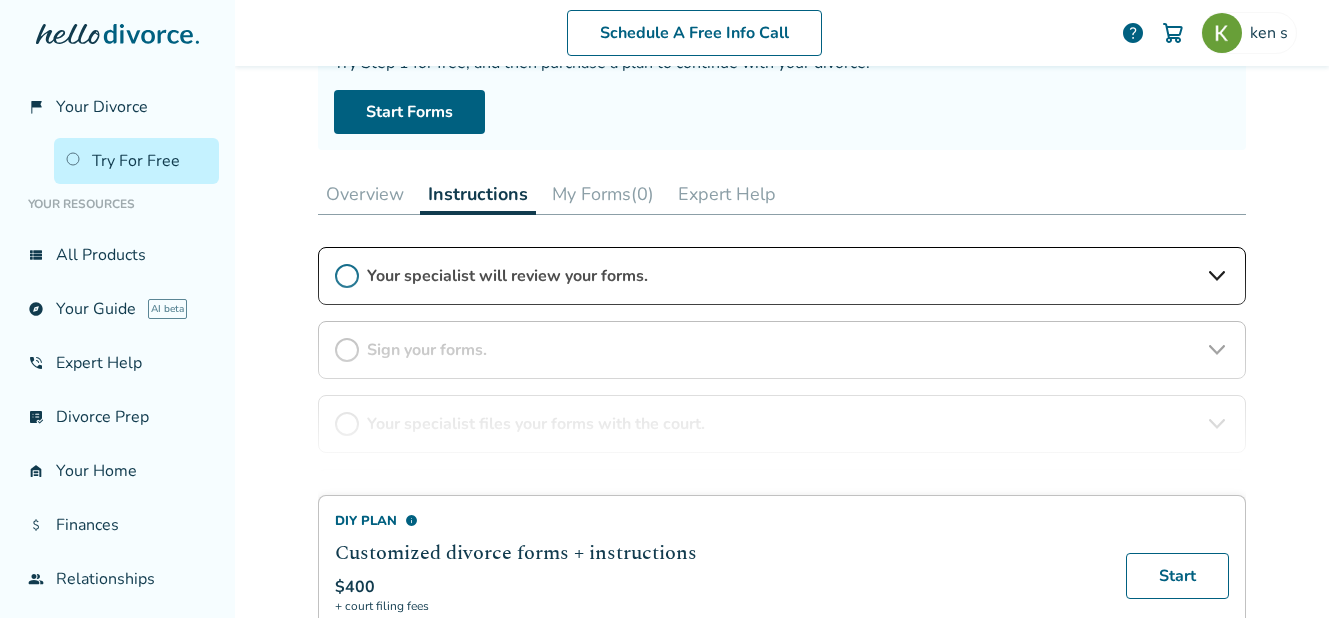 click on "DIY Plan info Customized divorce forms + instructions $400 + court filing fees Access to our software, divorce forms, and detailed self-filing instructions. Start Want your own specialist to manage your divorce? Compare all plans here." at bounding box center [782, 472] 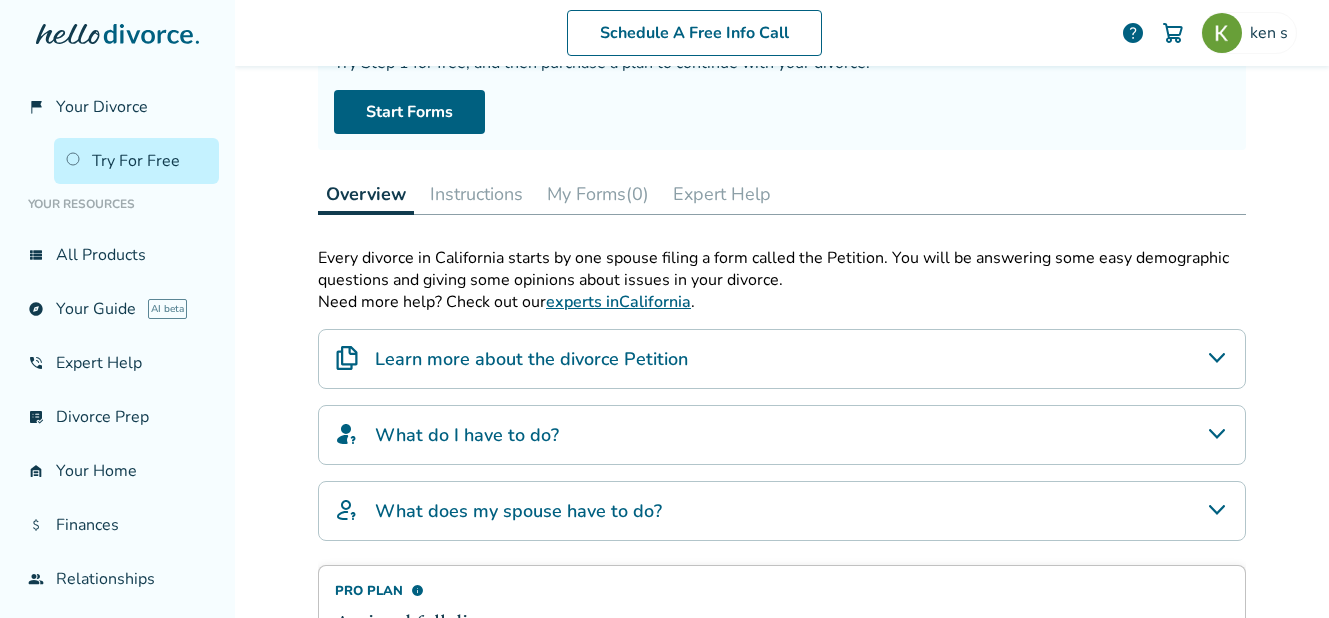 click on "My Forms  (0)" at bounding box center [598, 194] 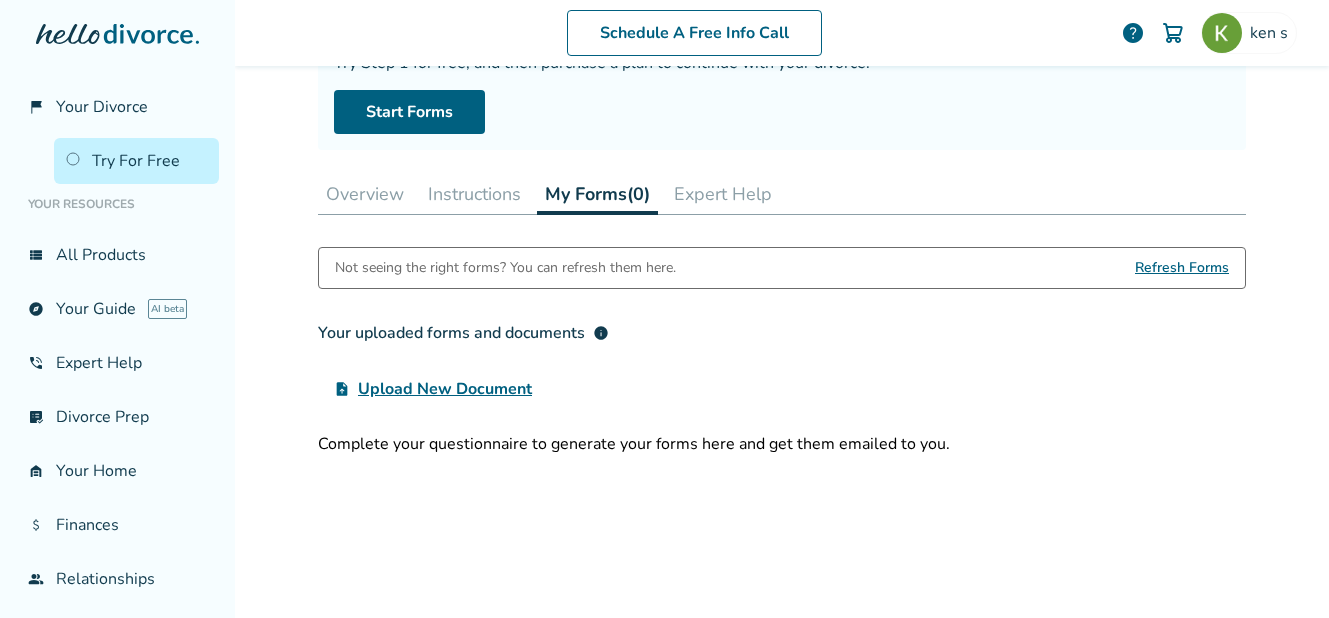 click on "Instructions" at bounding box center (474, 194) 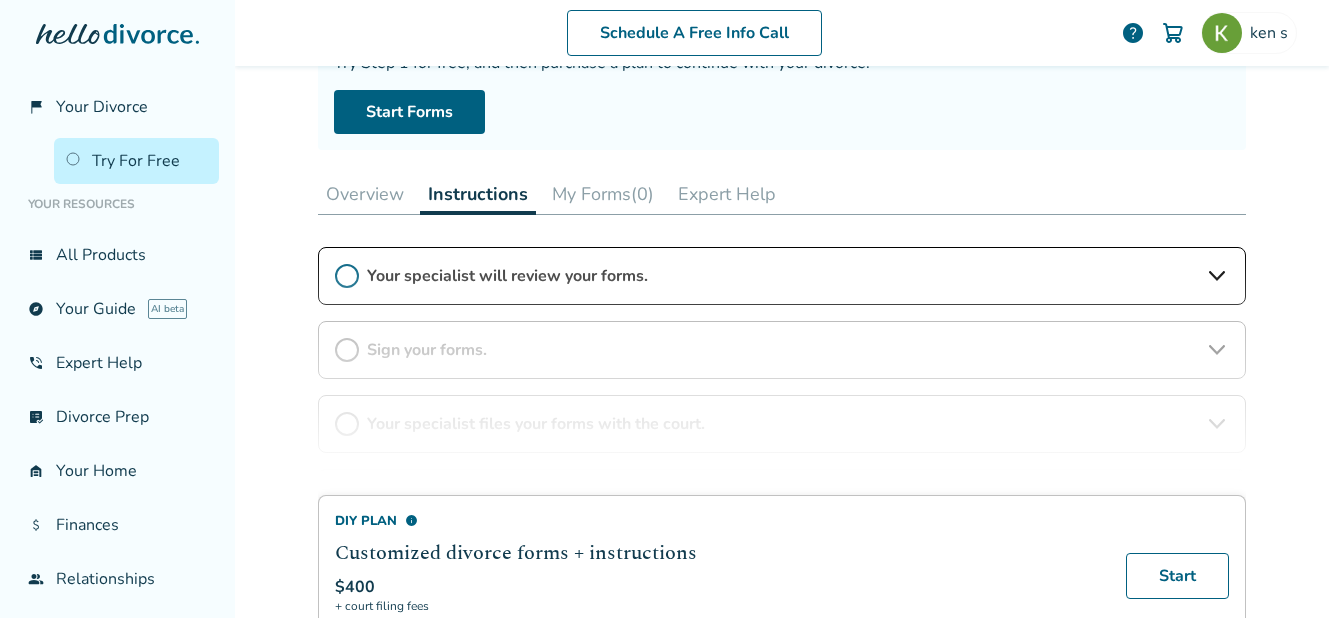 click on "Step 0 1 Prepare your first divorce forms. Forms Generated Try Step 1 for free, and then purchase a plan to continue with your divorce. Start Forms Overview Instructions My Forms  (0) Expert Help DIY Plan info Customized divorce forms + instructions $400 + court filing fees Access to our software, divorce forms, and detailed self-filing instructions. Start Want your own specialist to manage your divorce? Compare all plans here. Your specialist will review your forms. Sign your forms. Your specialist files your forms with the court. Your specialist serves your spouse. Your 6-month waiting period starts when your spouse is served." at bounding box center [782, 297] 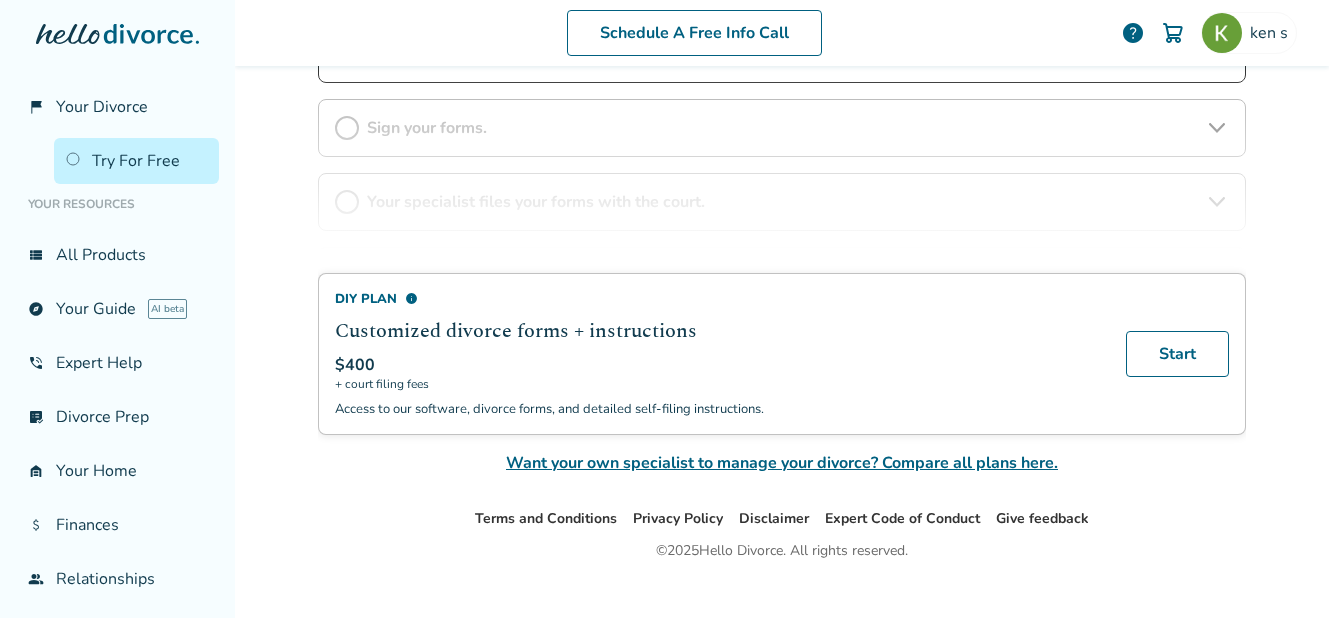 scroll, scrollTop: 451, scrollLeft: 0, axis: vertical 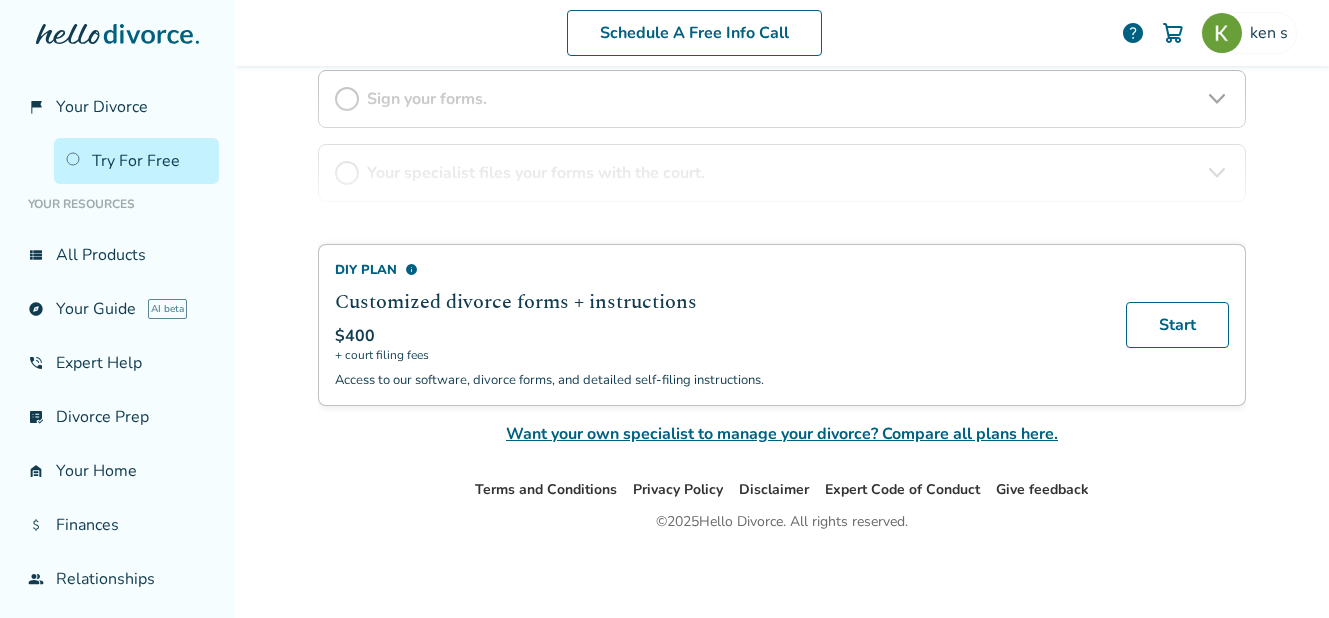 click on "info" at bounding box center (411, 269) 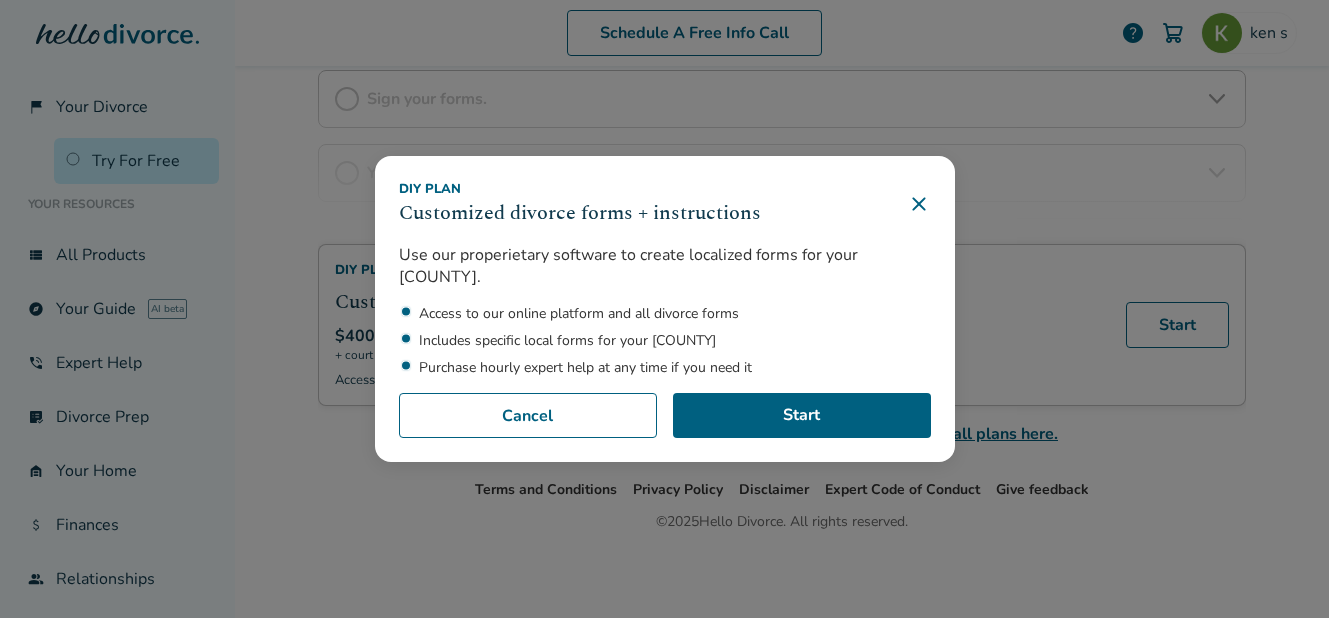 click 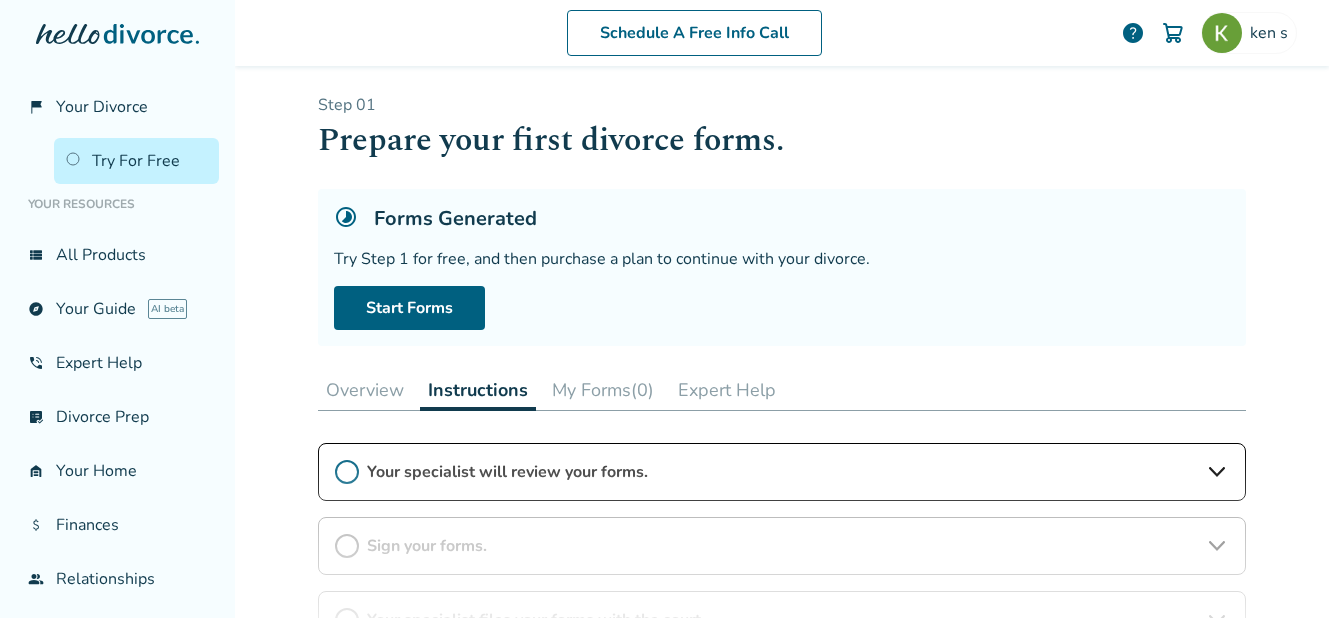 scroll, scrollTop: 0, scrollLeft: 0, axis: both 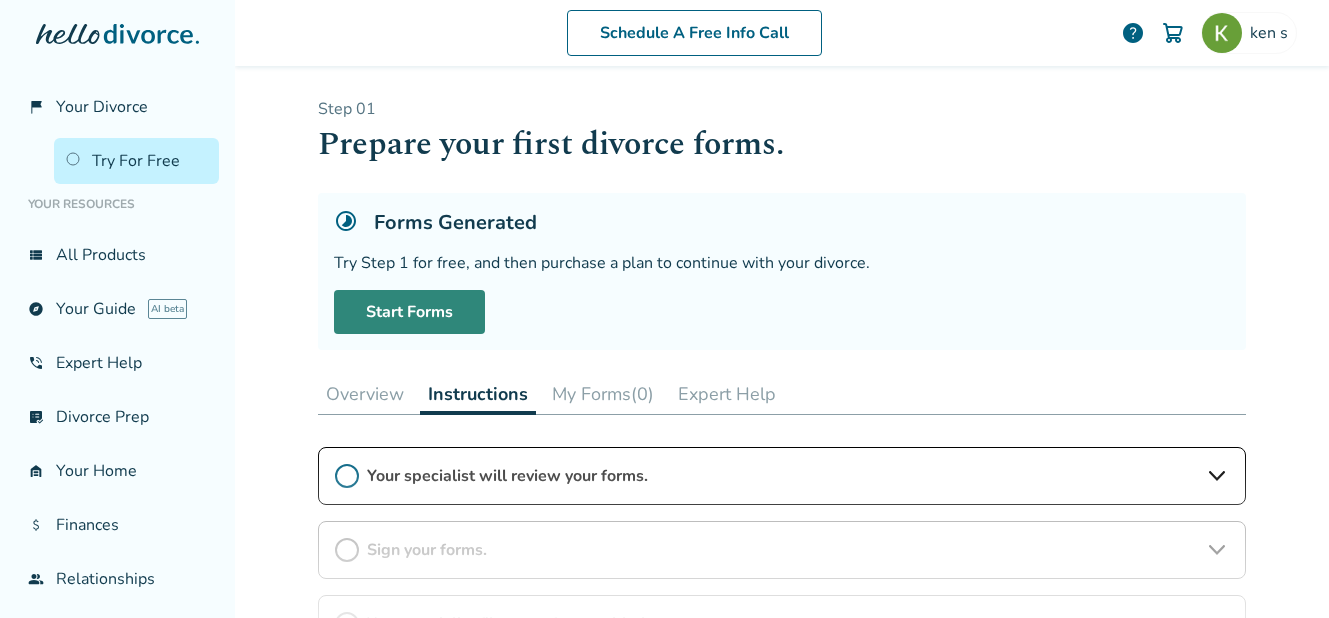 click on "Start Forms" at bounding box center (409, 312) 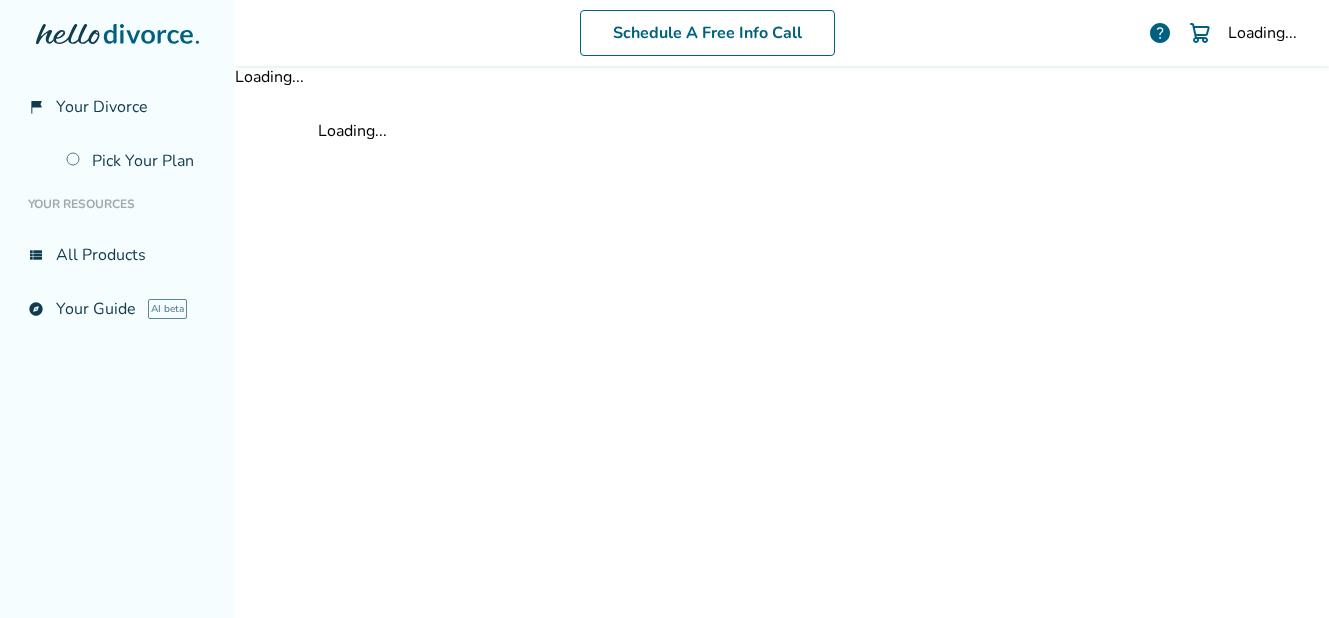 scroll, scrollTop: 0, scrollLeft: 0, axis: both 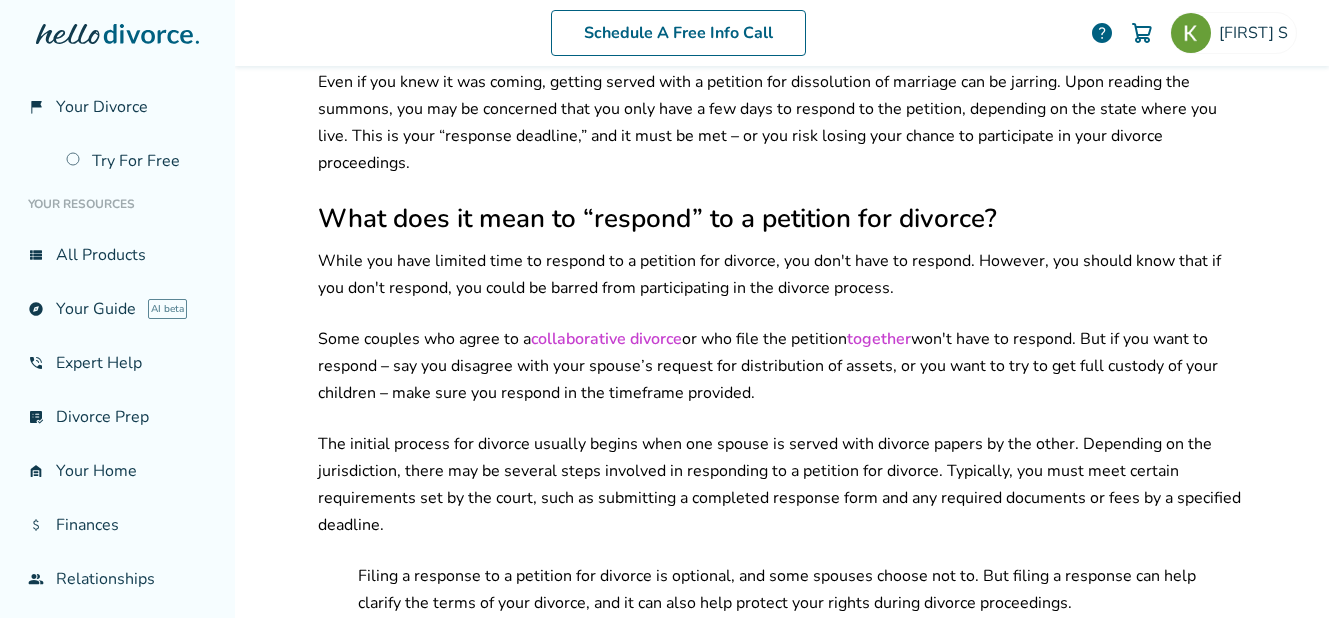 click on "together" at bounding box center [879, 339] 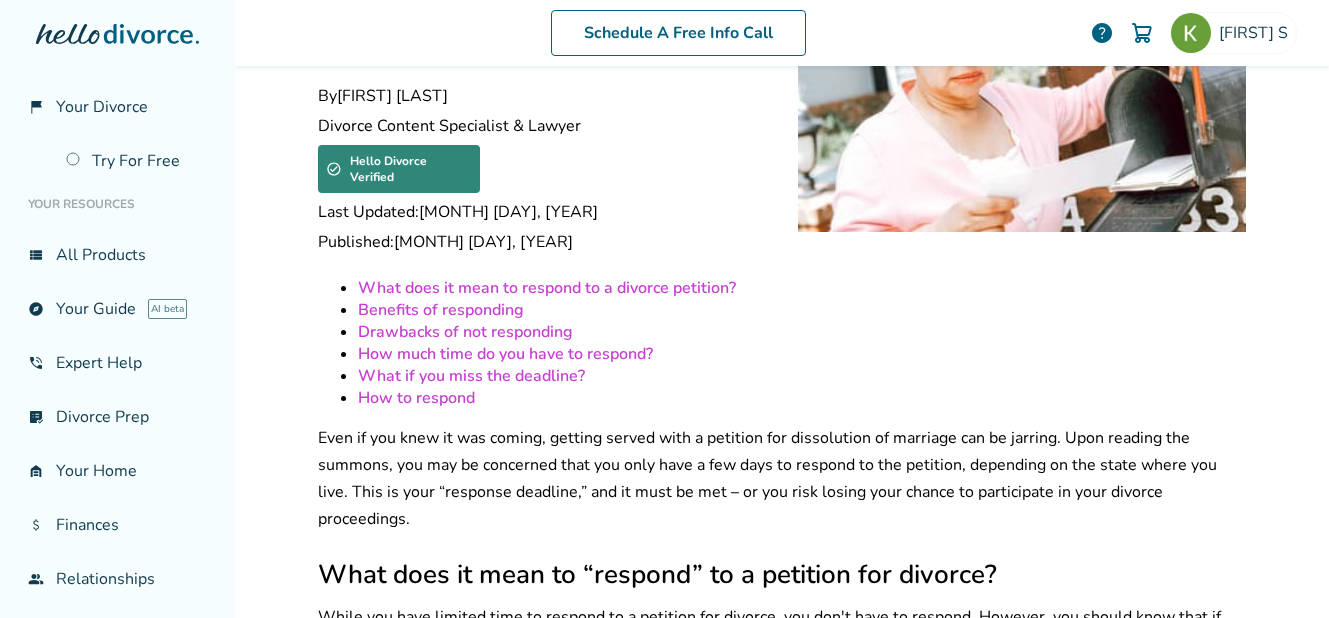 scroll, scrollTop: 0, scrollLeft: 0, axis: both 